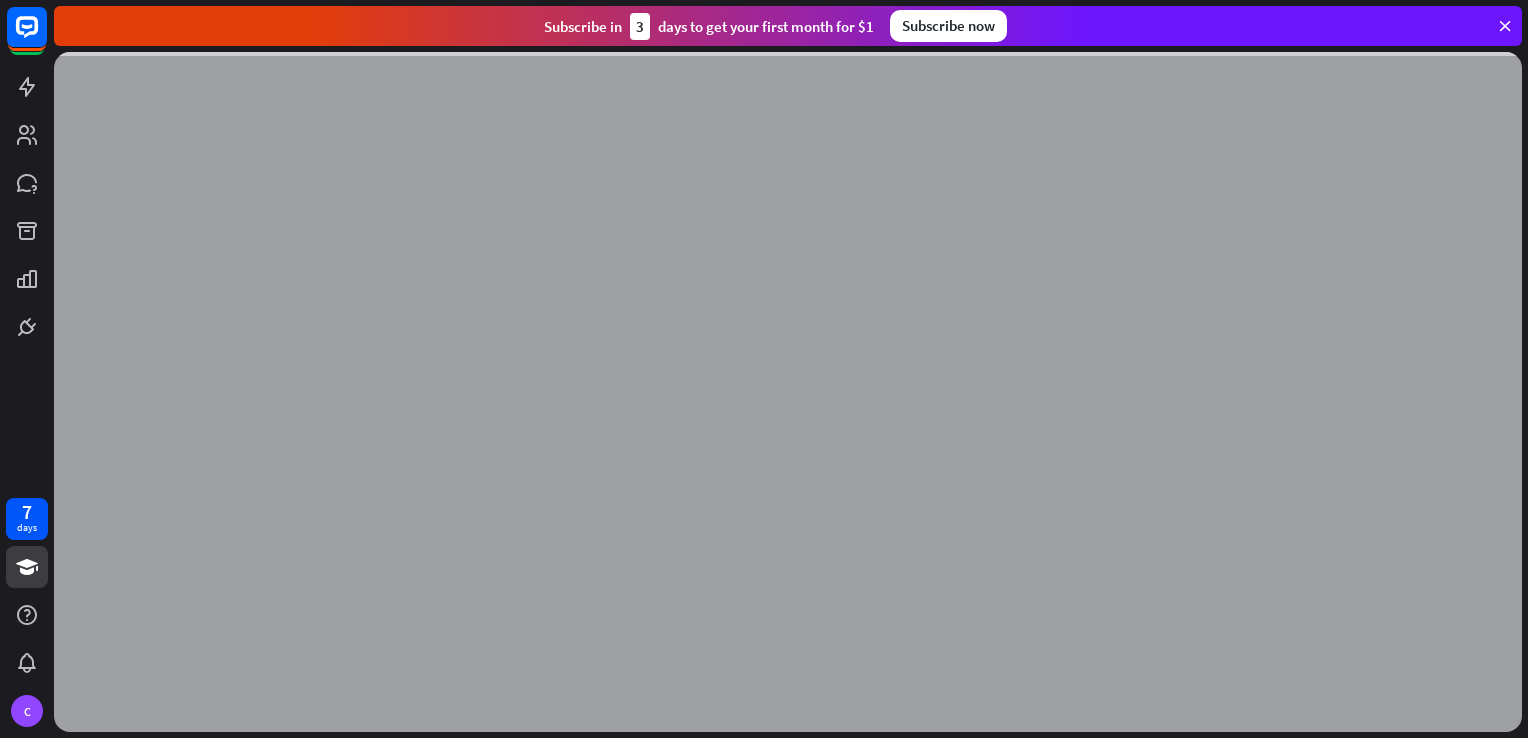 scroll, scrollTop: 0, scrollLeft: 0, axis: both 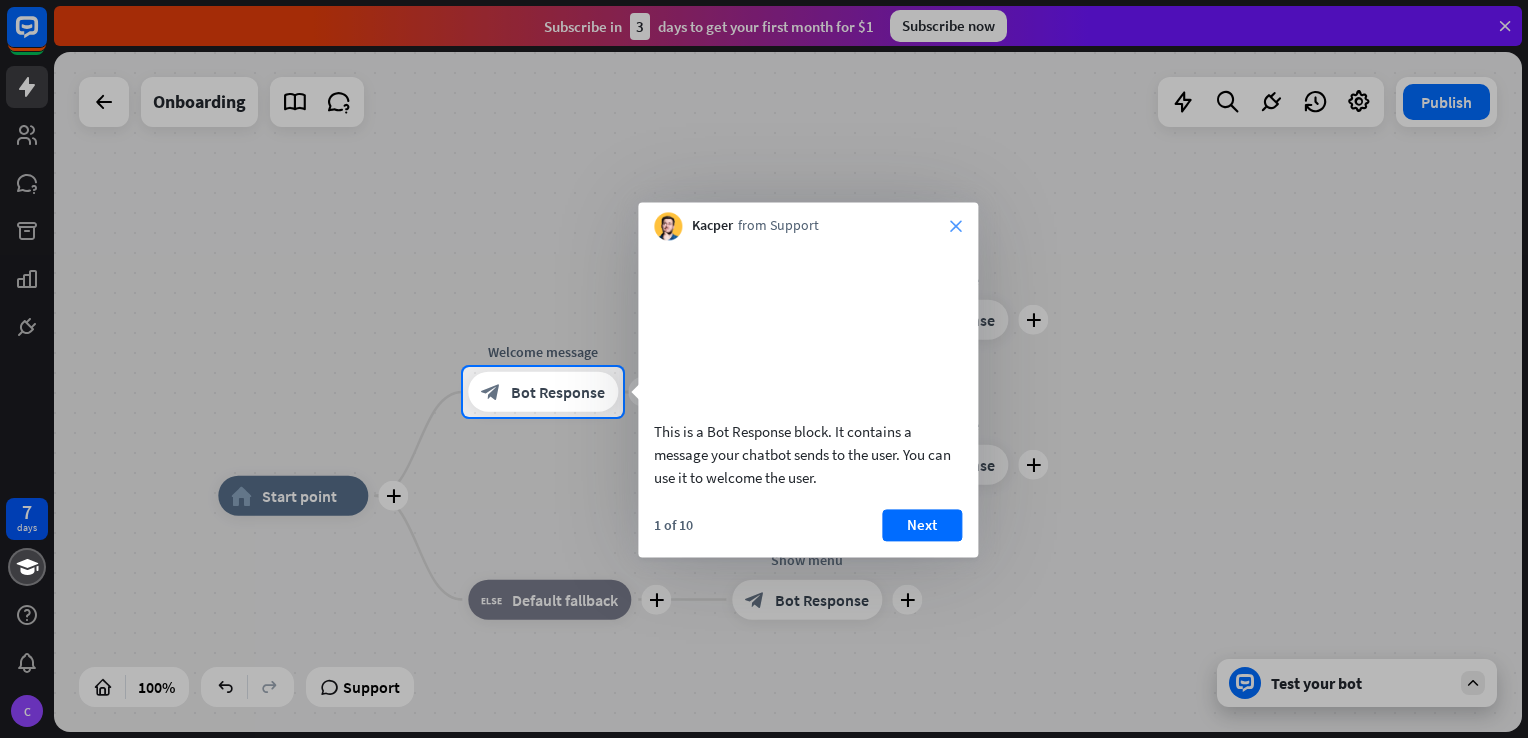 click on "close" at bounding box center (956, 226) 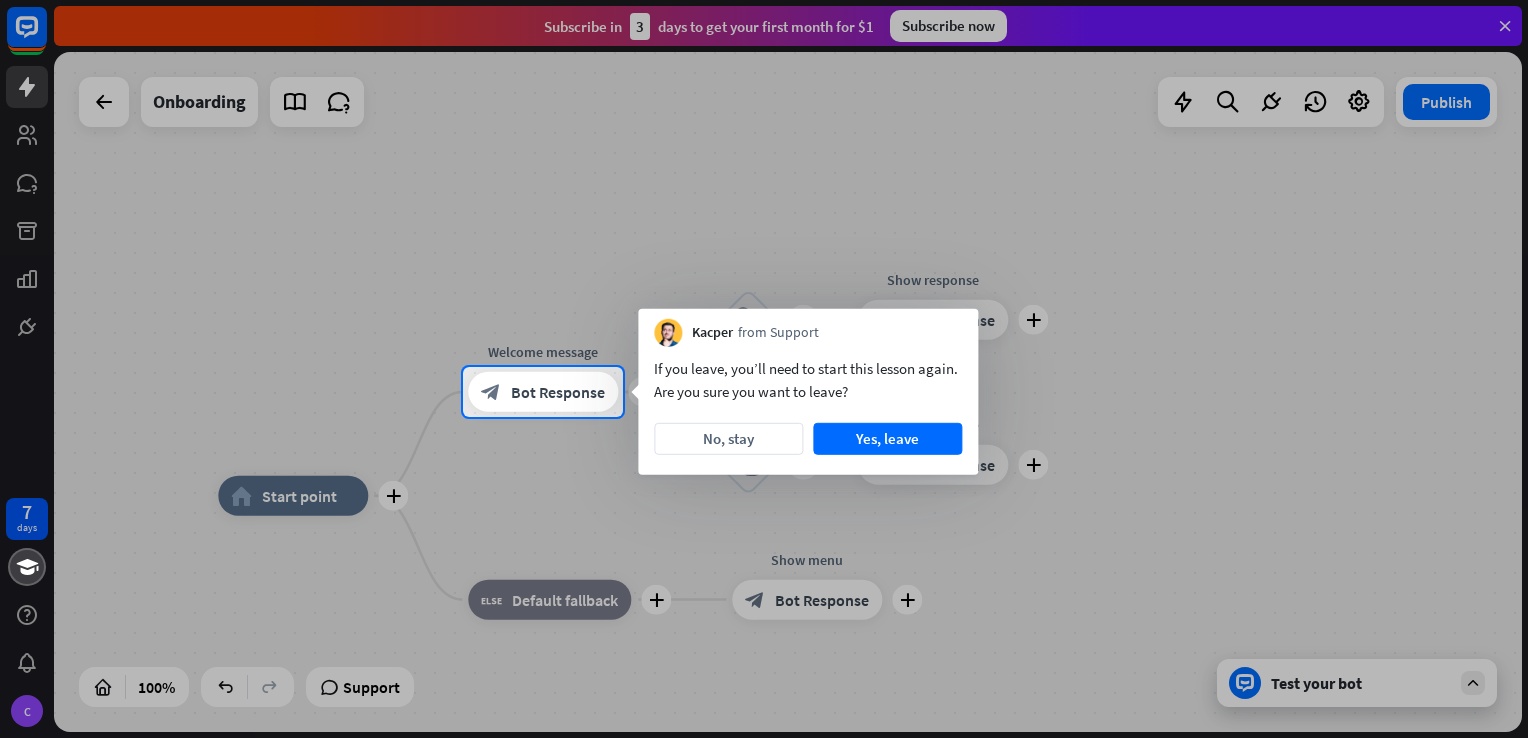 click on "7   days
C
close
Product Help
First steps   Get started with ChatBot       Help Center   Follow step-by-step tutorials       Academy   Level up your skill set       Contact us   Connect with our Product Experts
Subscribe [DATE]
to get your first month for $1
Subscribe now                     plus     home_2   Start point               plus   Welcome message   block_bot_response   Bot Response               plus     block_user_input               plus   Show response   block_bot_response   Bot Response               plus     block_user_input               plus   Show response   block_bot_response" at bounding box center [764, 369] 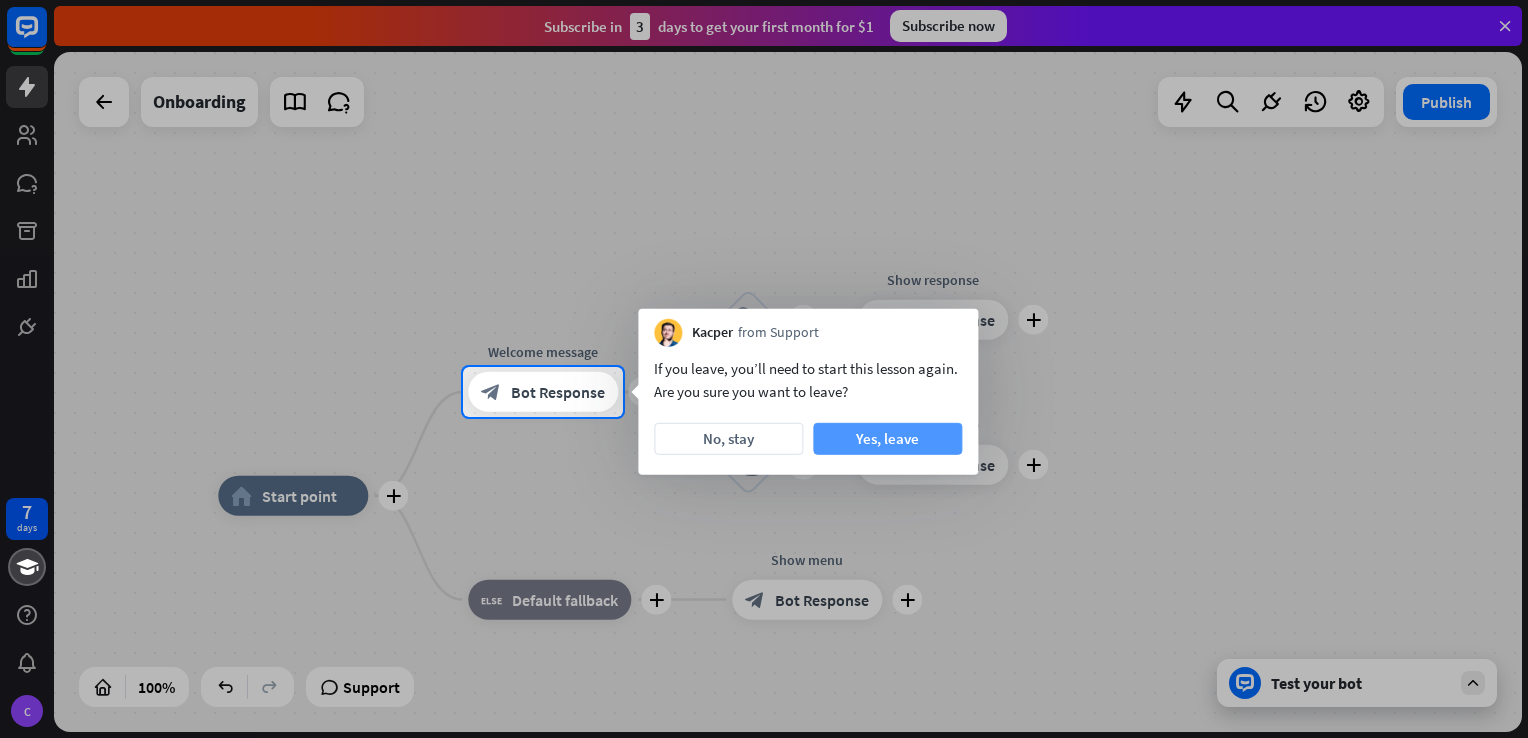 click on "Yes, leave" at bounding box center [887, 439] 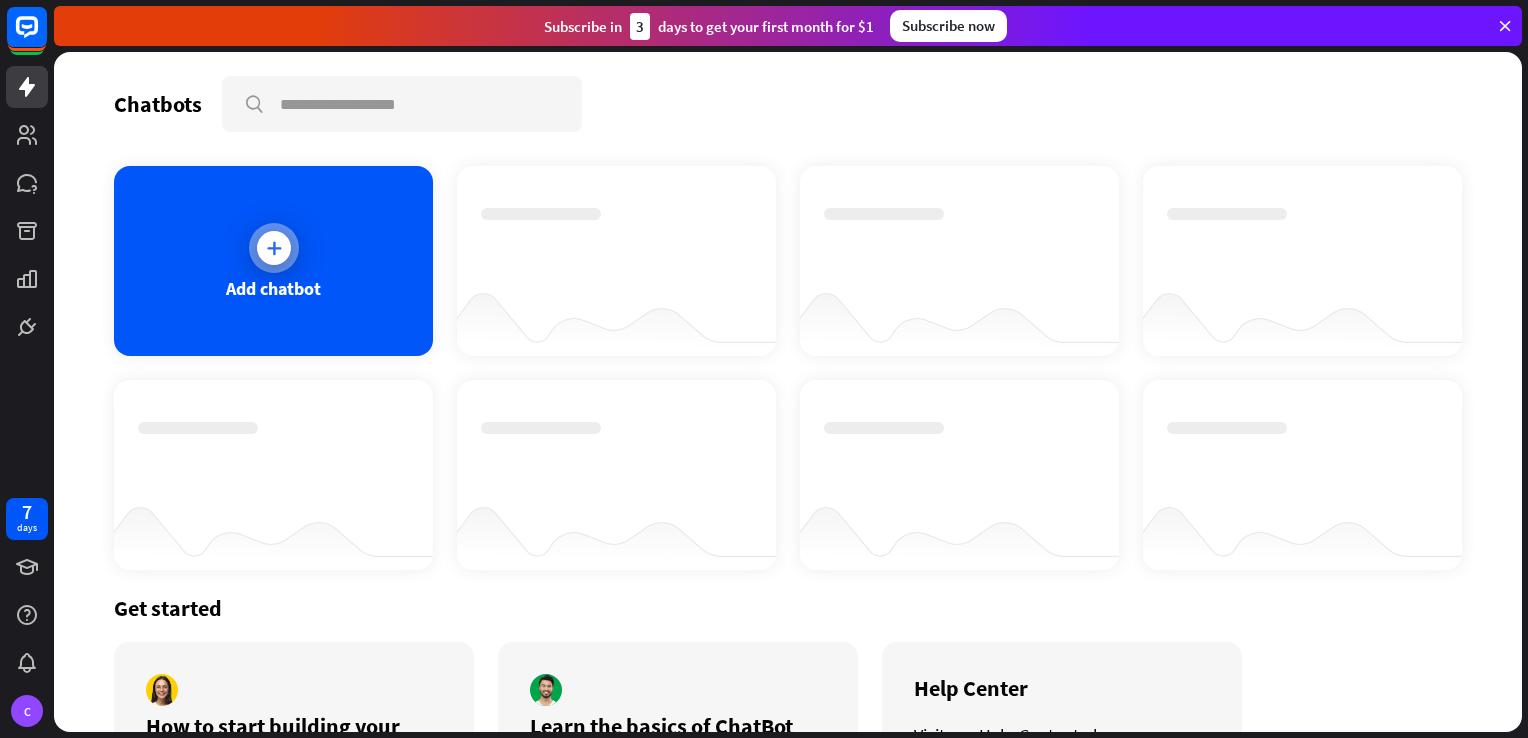 click on "Add chatbot" at bounding box center [273, 288] 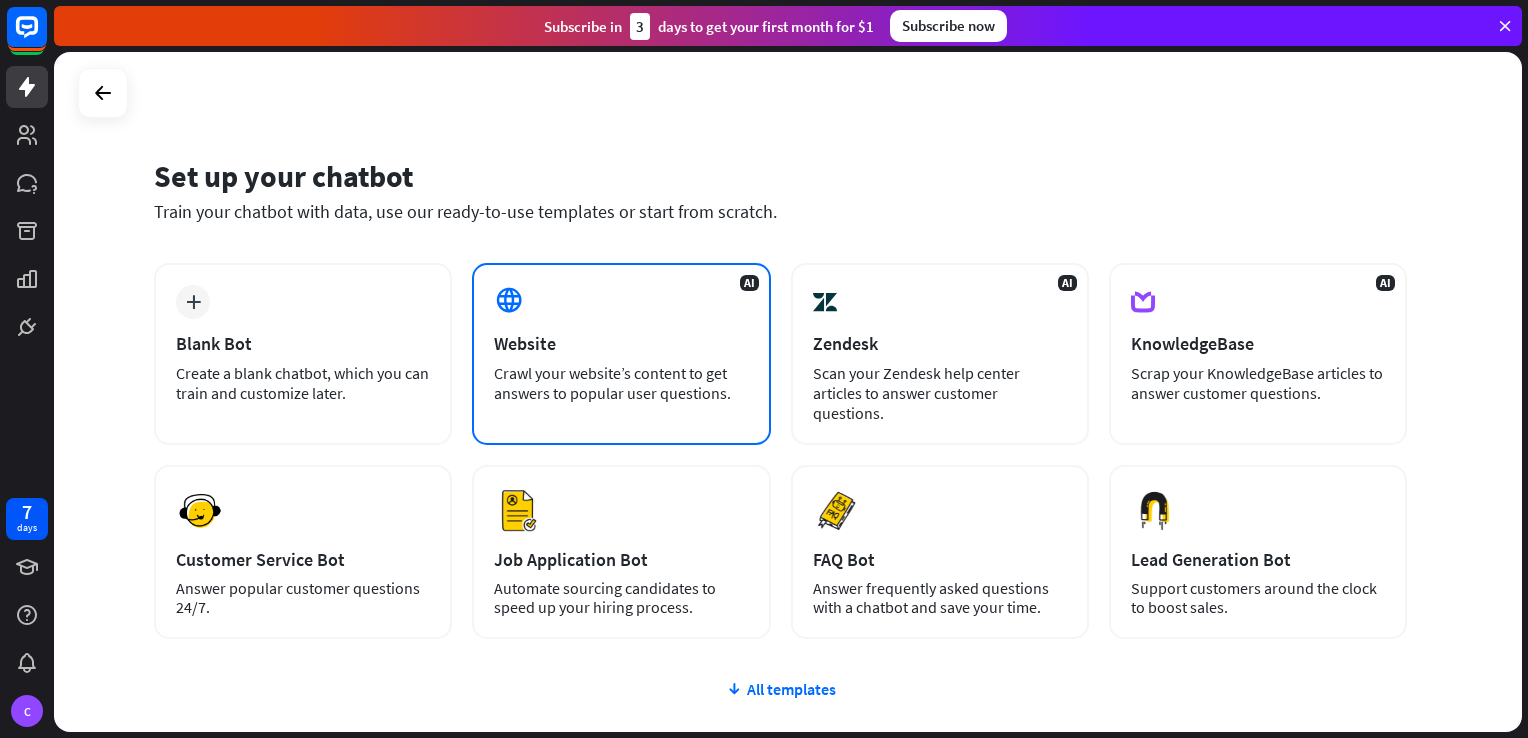 click on "Crawl your website’s content to get answers to
popular user questions." at bounding box center (621, 383) 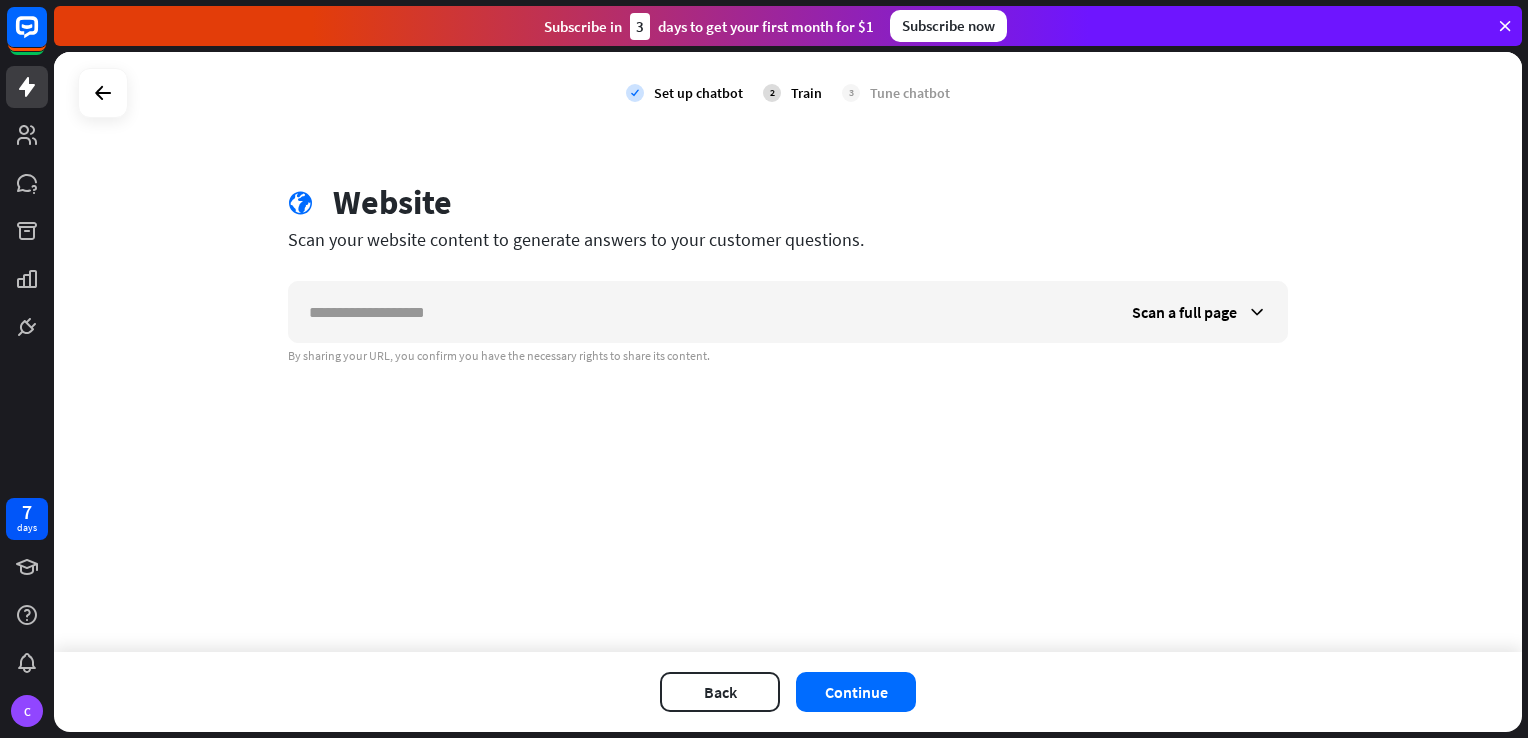 click on "Scan a full page
By sharing your URL, you confirm you have the necessary rights to
share its content." at bounding box center [788, 322] 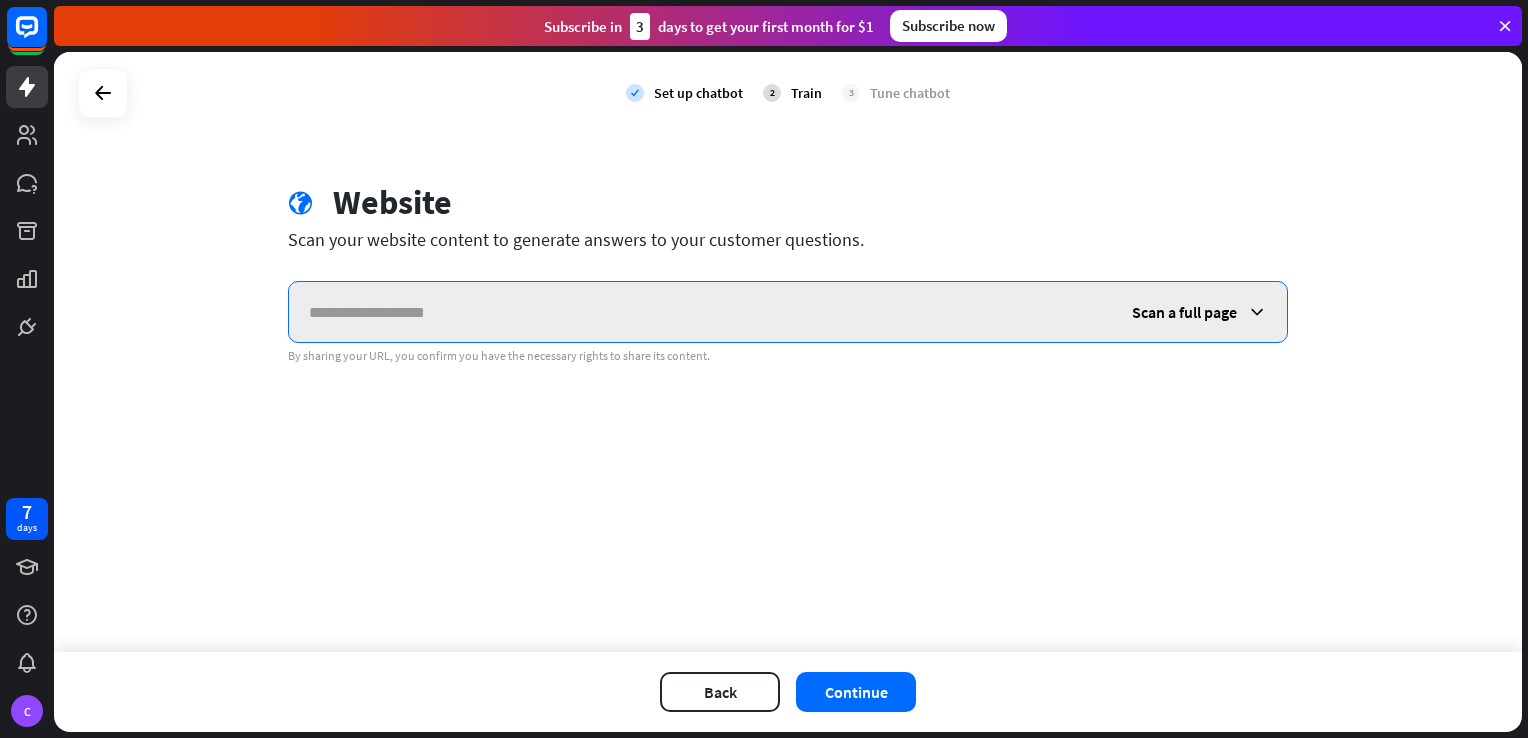 click at bounding box center (700, 312) 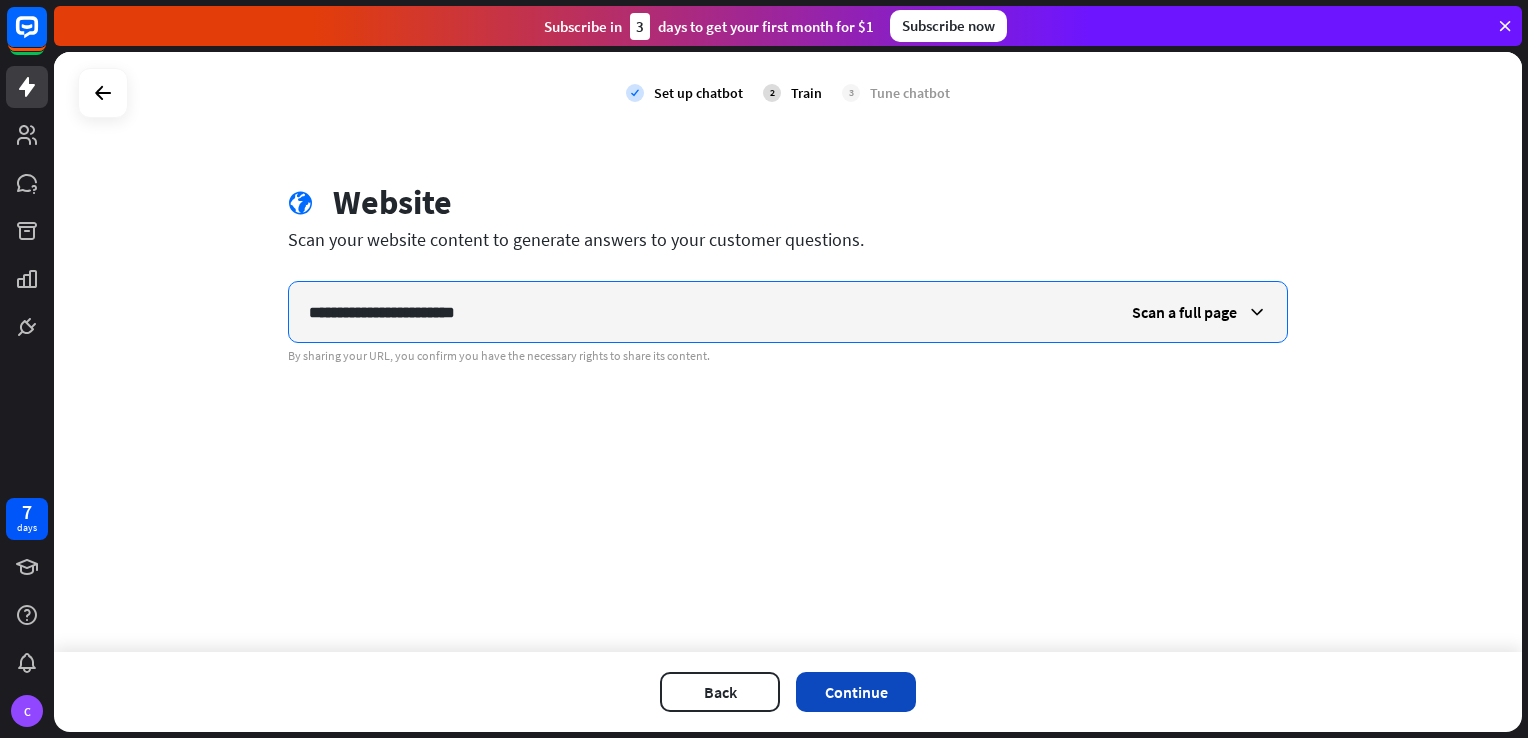 type on "**********" 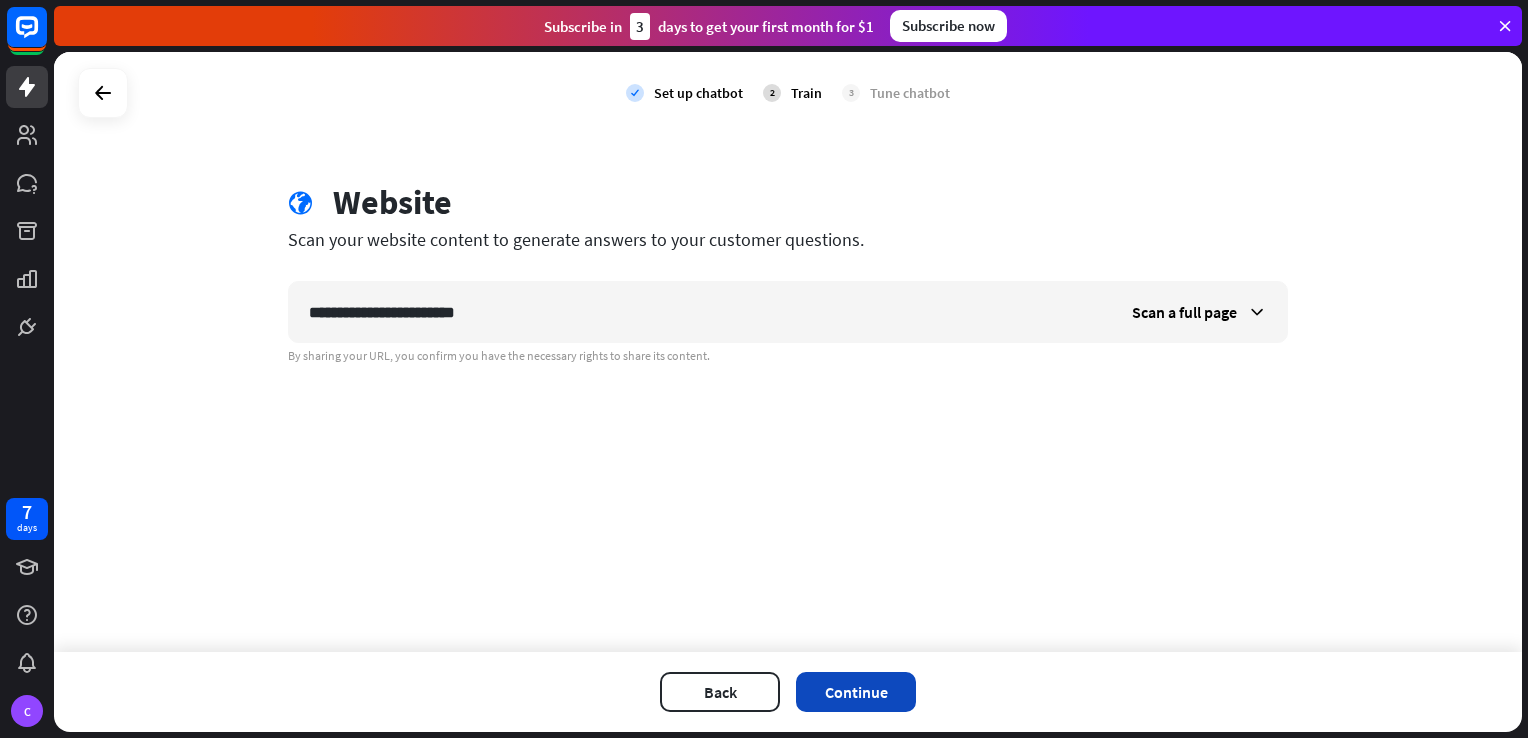 click on "Continue" at bounding box center (856, 692) 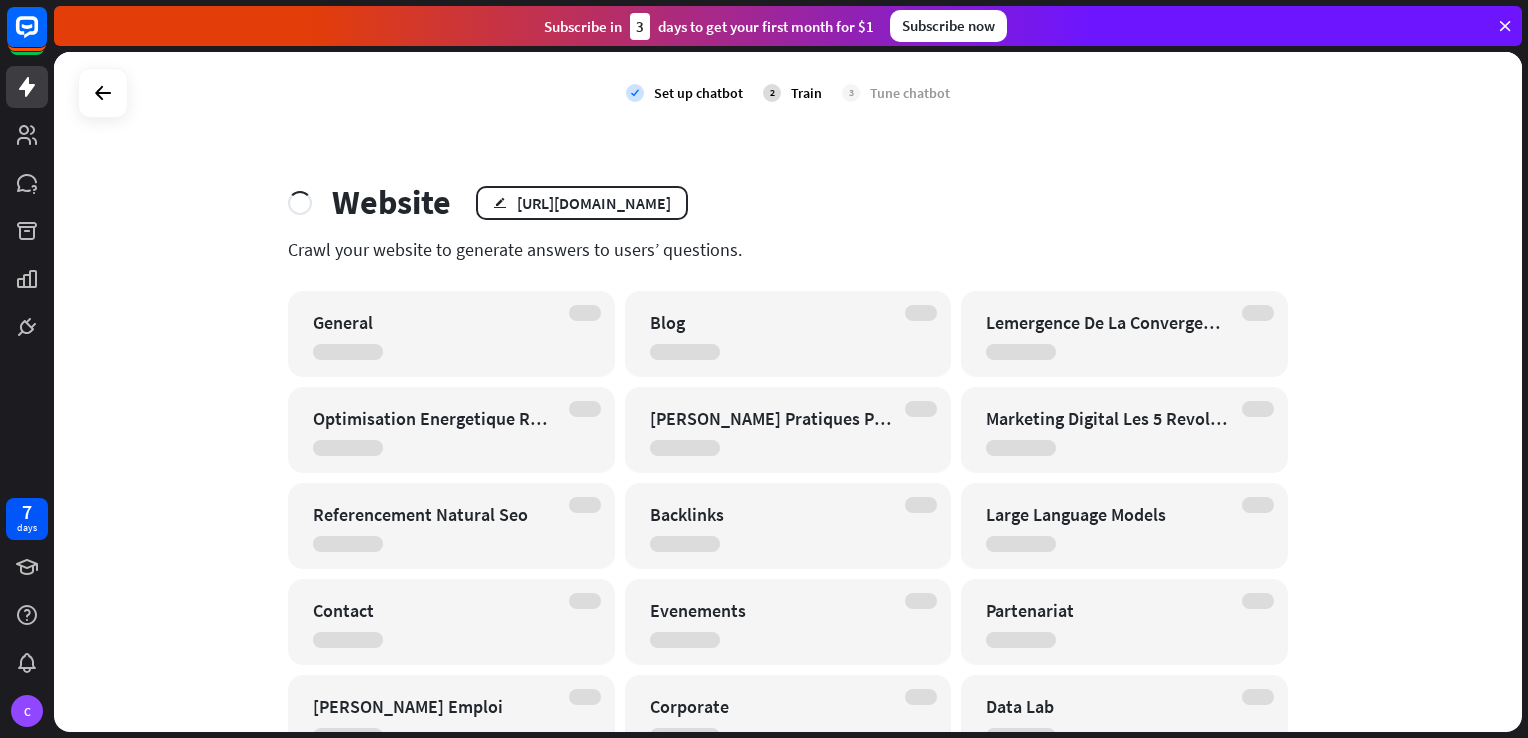 click on "Backlinks" at bounding box center [788, 526] 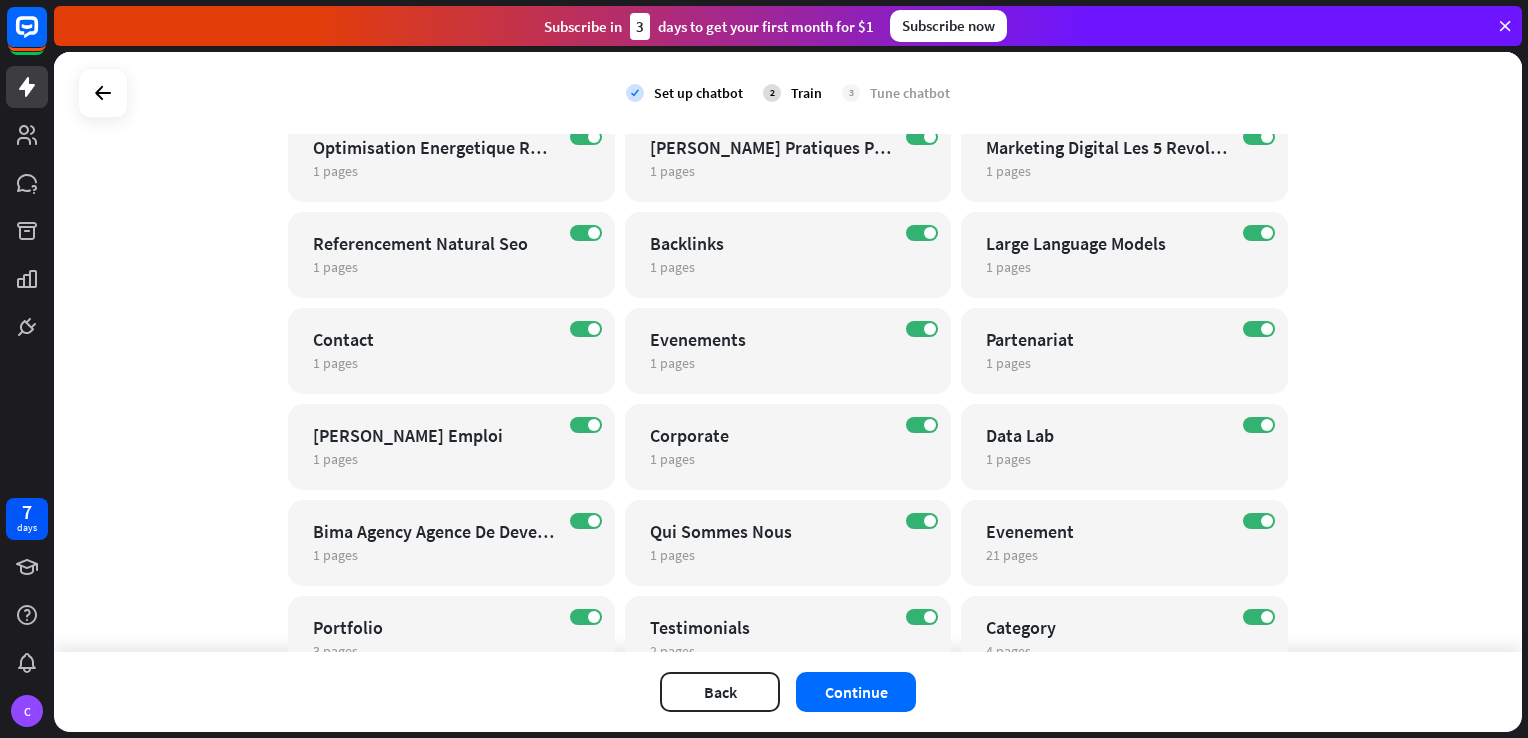 scroll, scrollTop: 304, scrollLeft: 0, axis: vertical 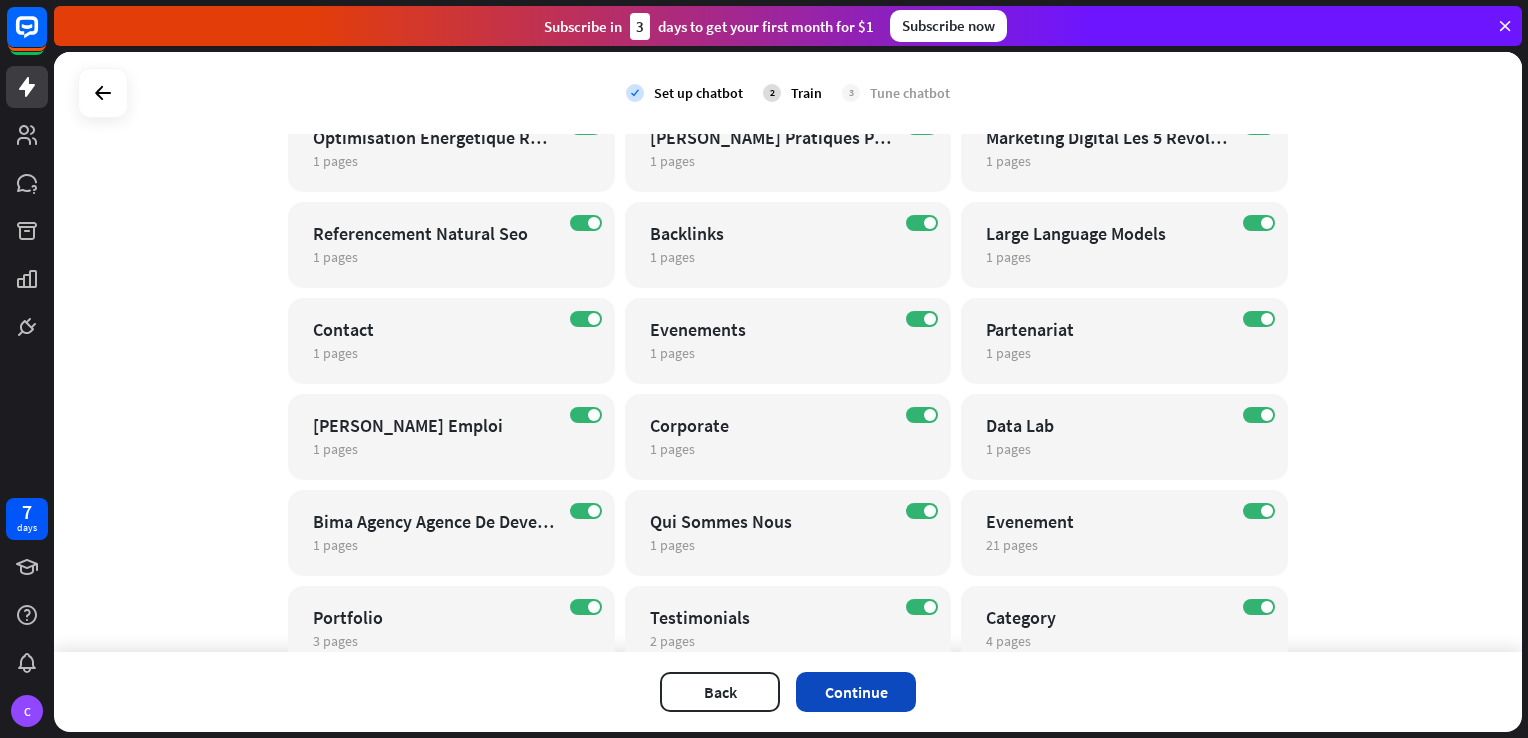click on "Continue" at bounding box center [856, 692] 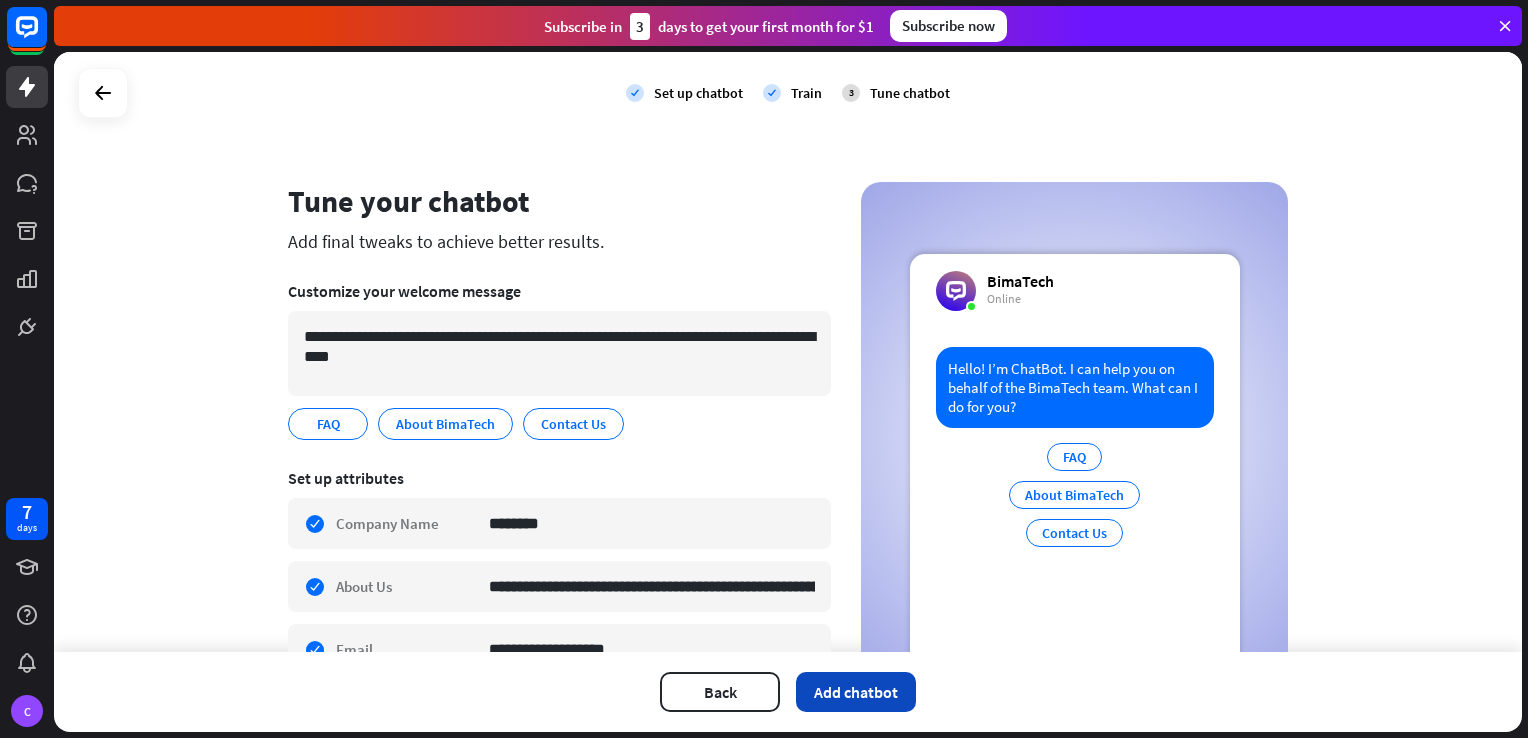 click on "Add chatbot" at bounding box center [856, 692] 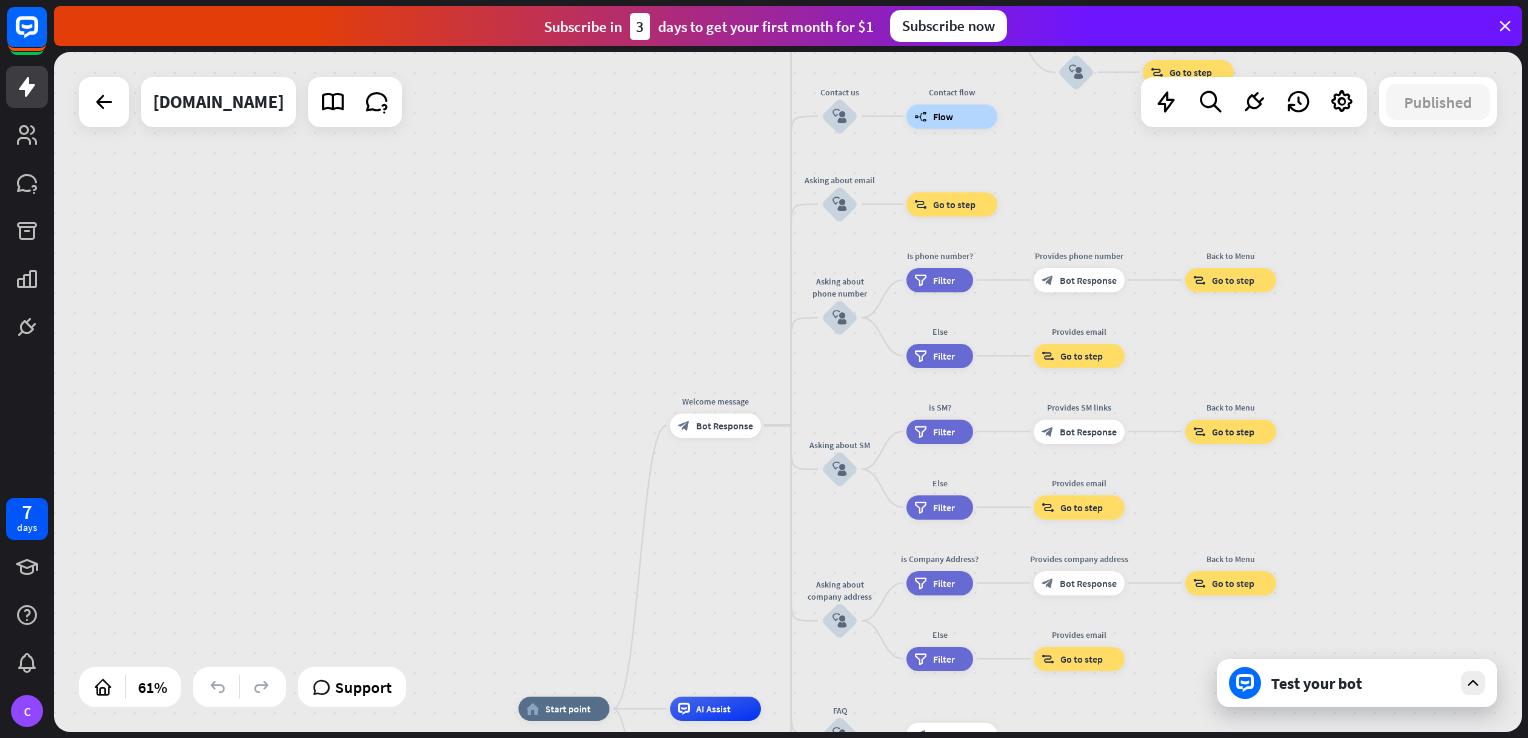 drag, startPoint x: 748, startPoint y: 478, endPoint x: 768, endPoint y: 766, distance: 288.6936 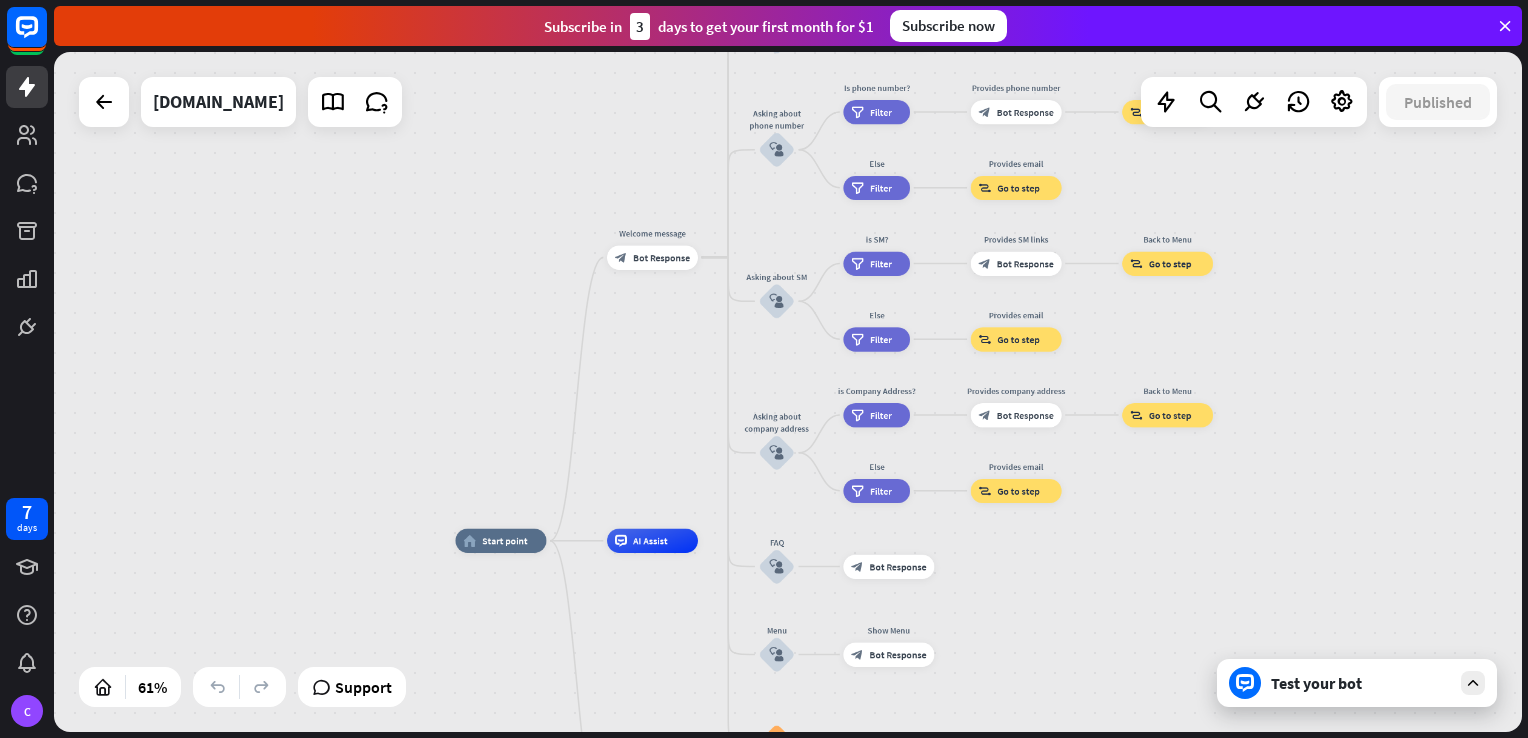 drag, startPoint x: 699, startPoint y: 267, endPoint x: 636, endPoint y: 95, distance: 183.17477 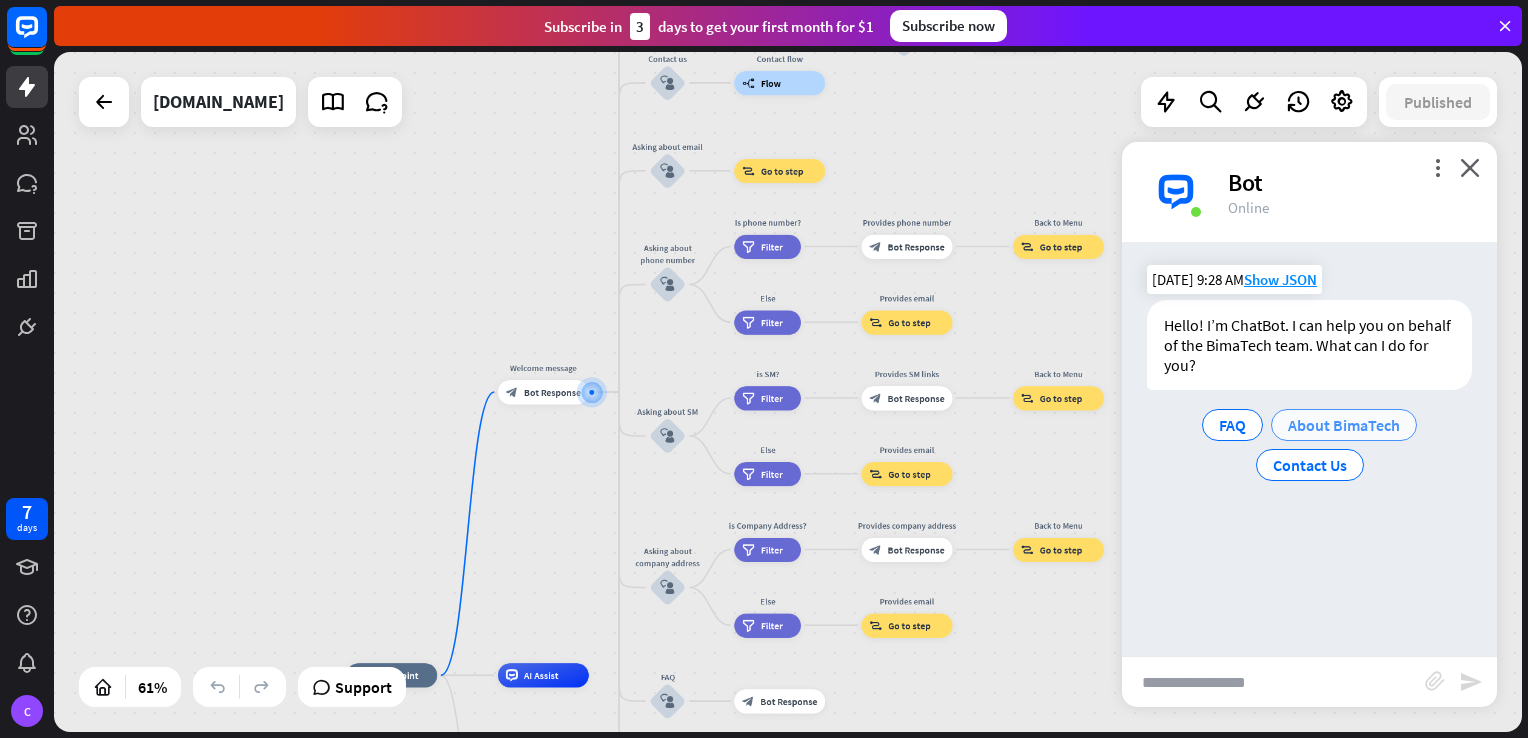 click on "About BimaTech" at bounding box center [1344, 425] 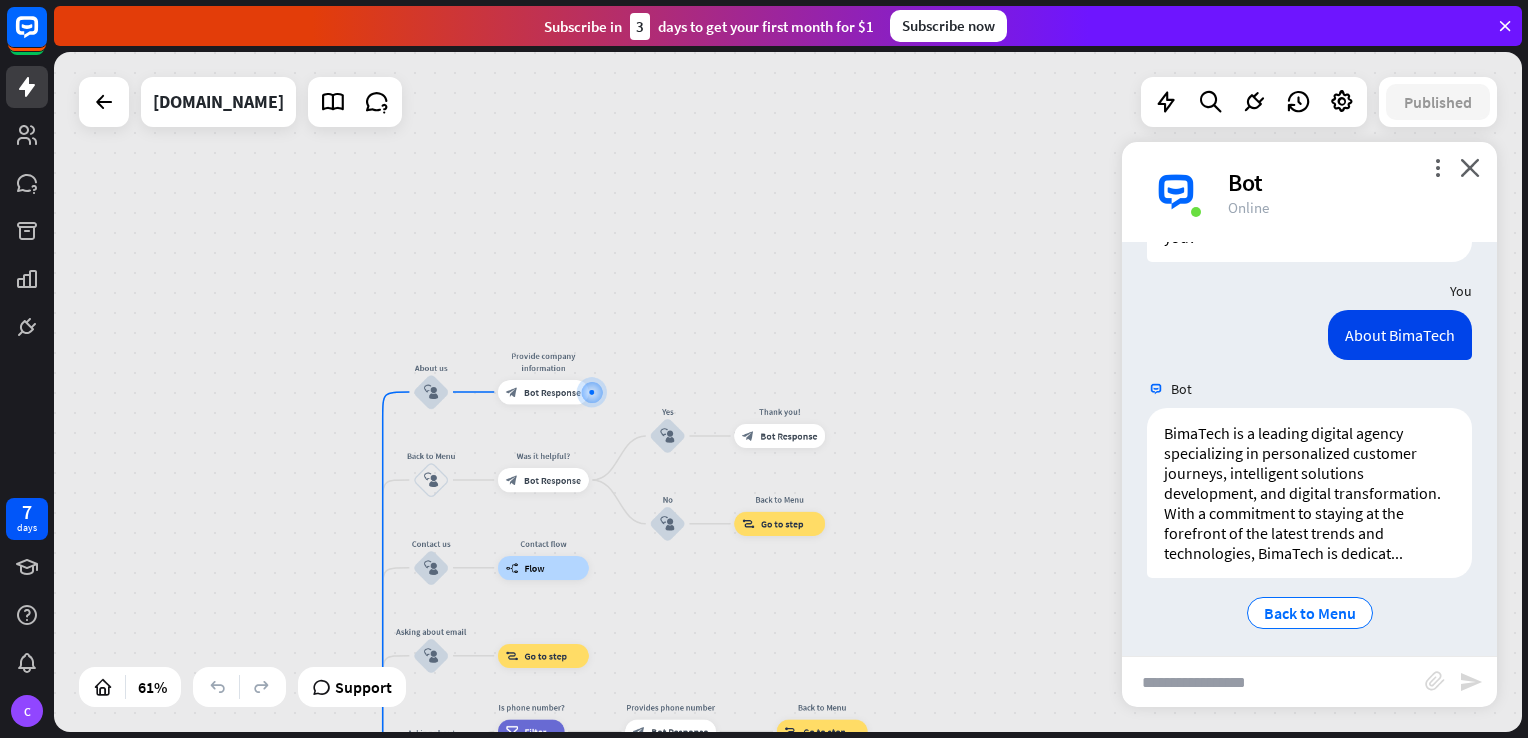 scroll, scrollTop: 134, scrollLeft: 0, axis: vertical 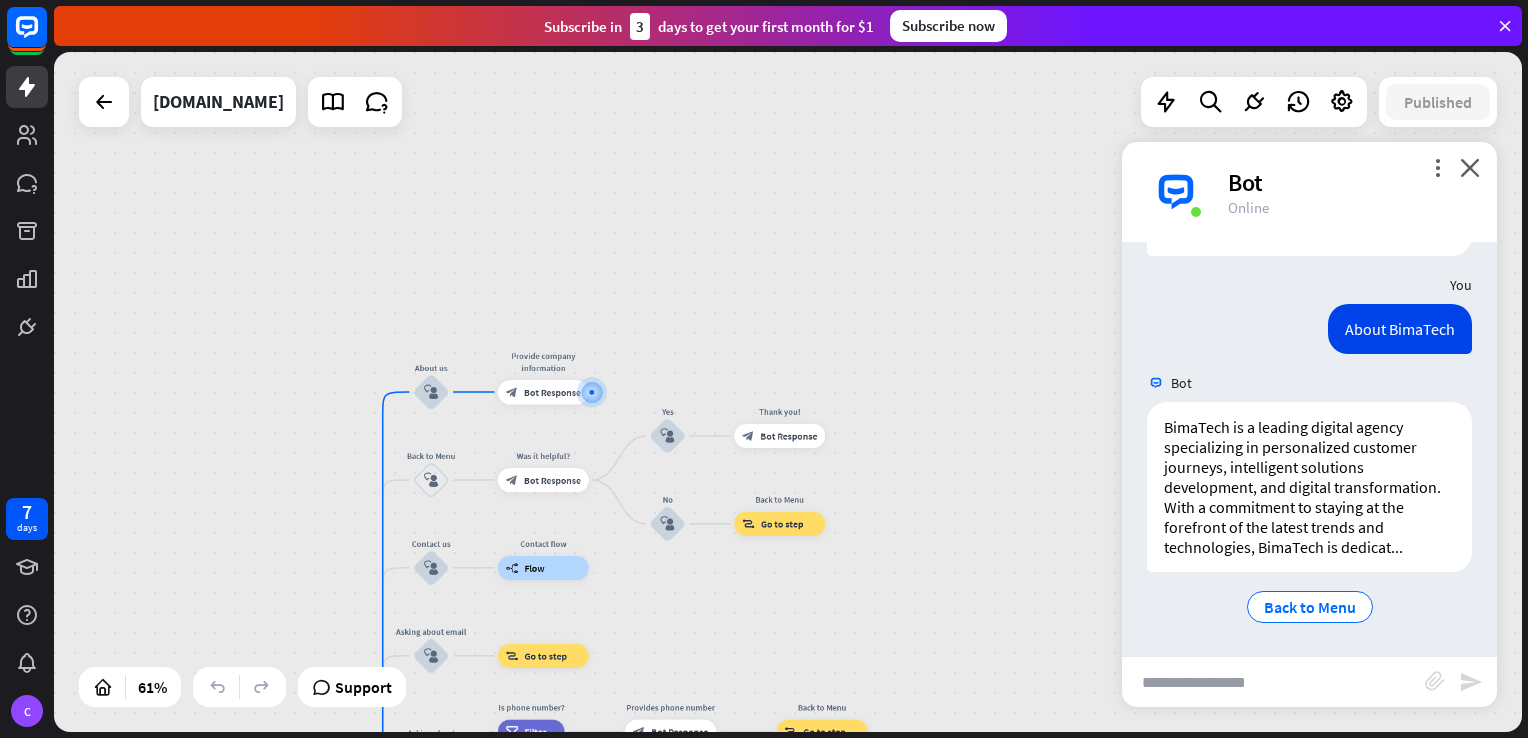 click at bounding box center (1273, 682) 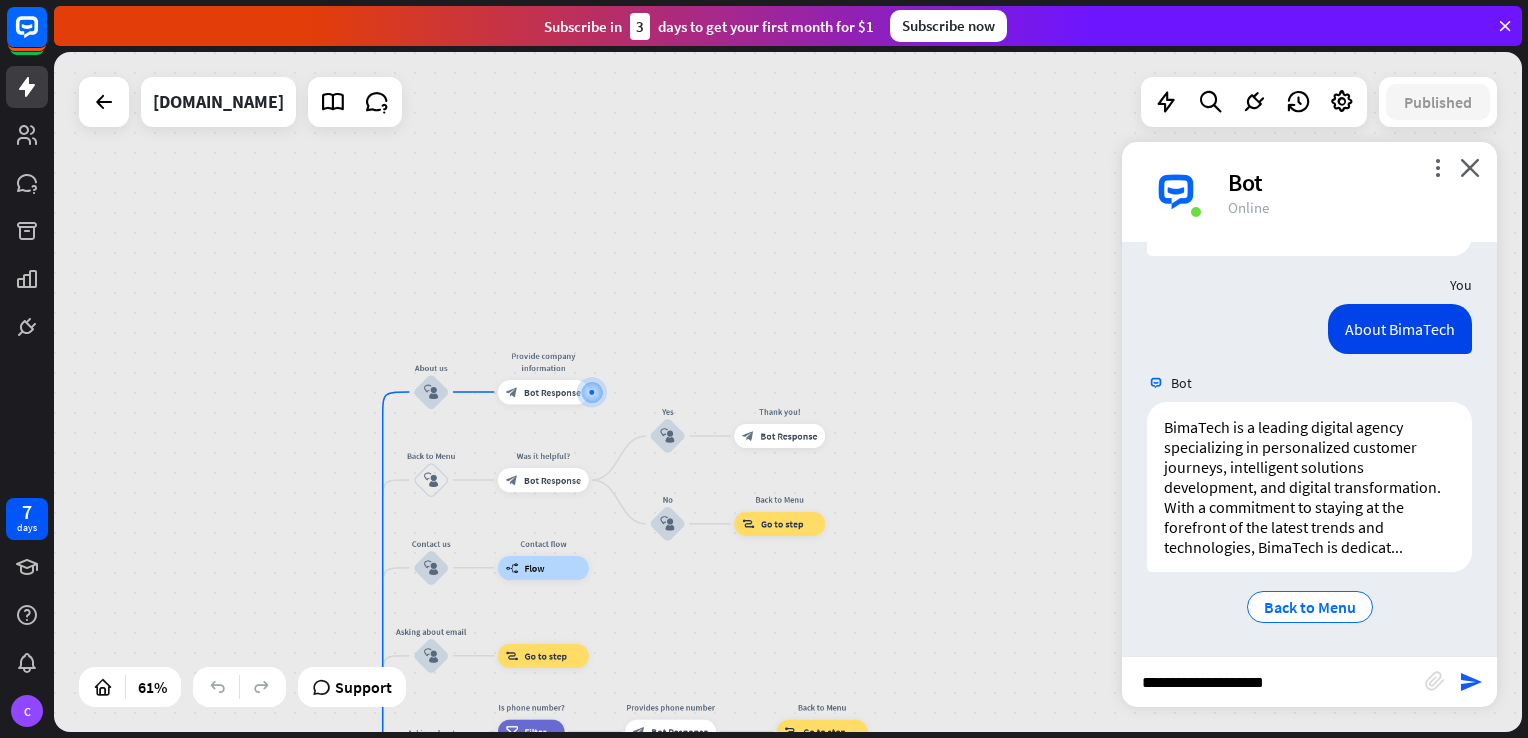 type on "**********" 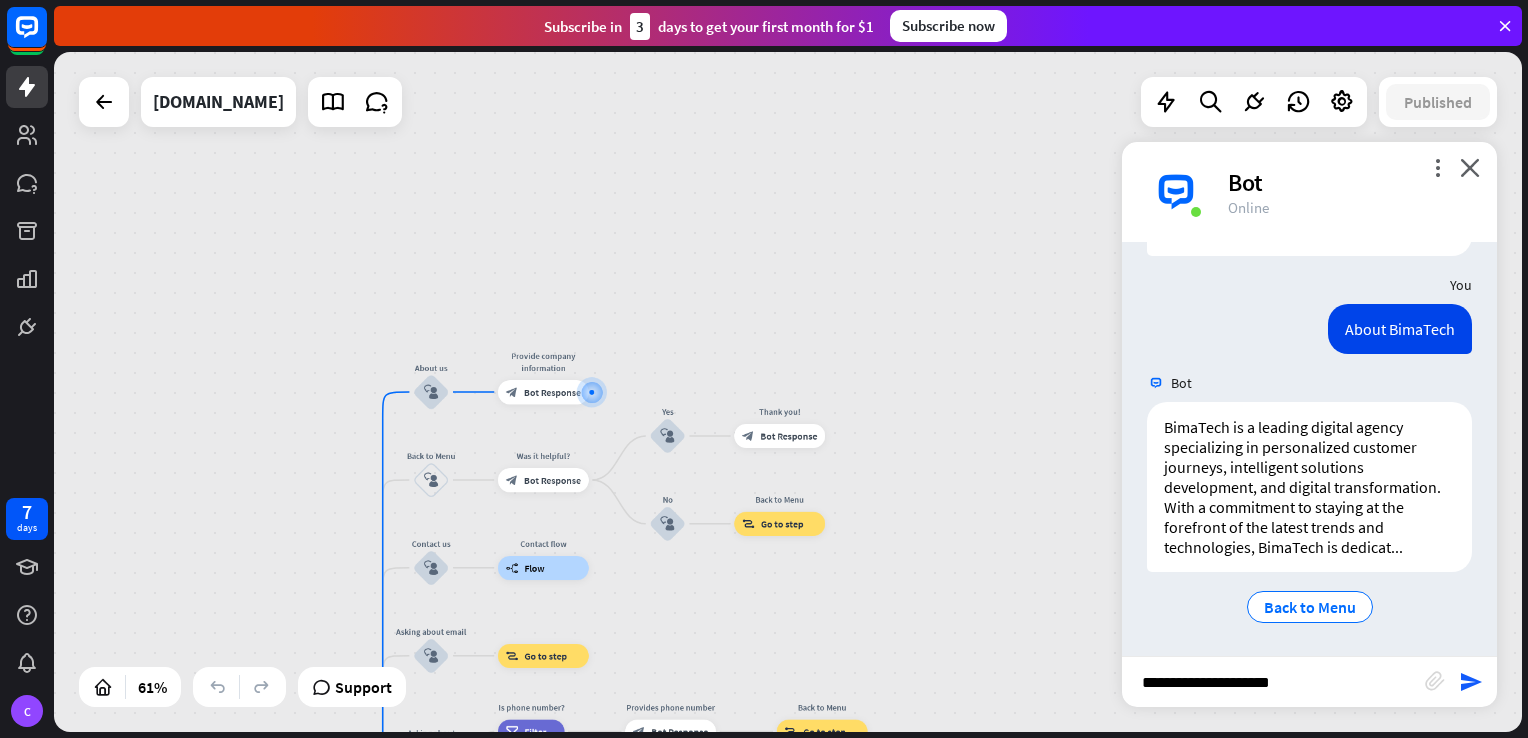 type 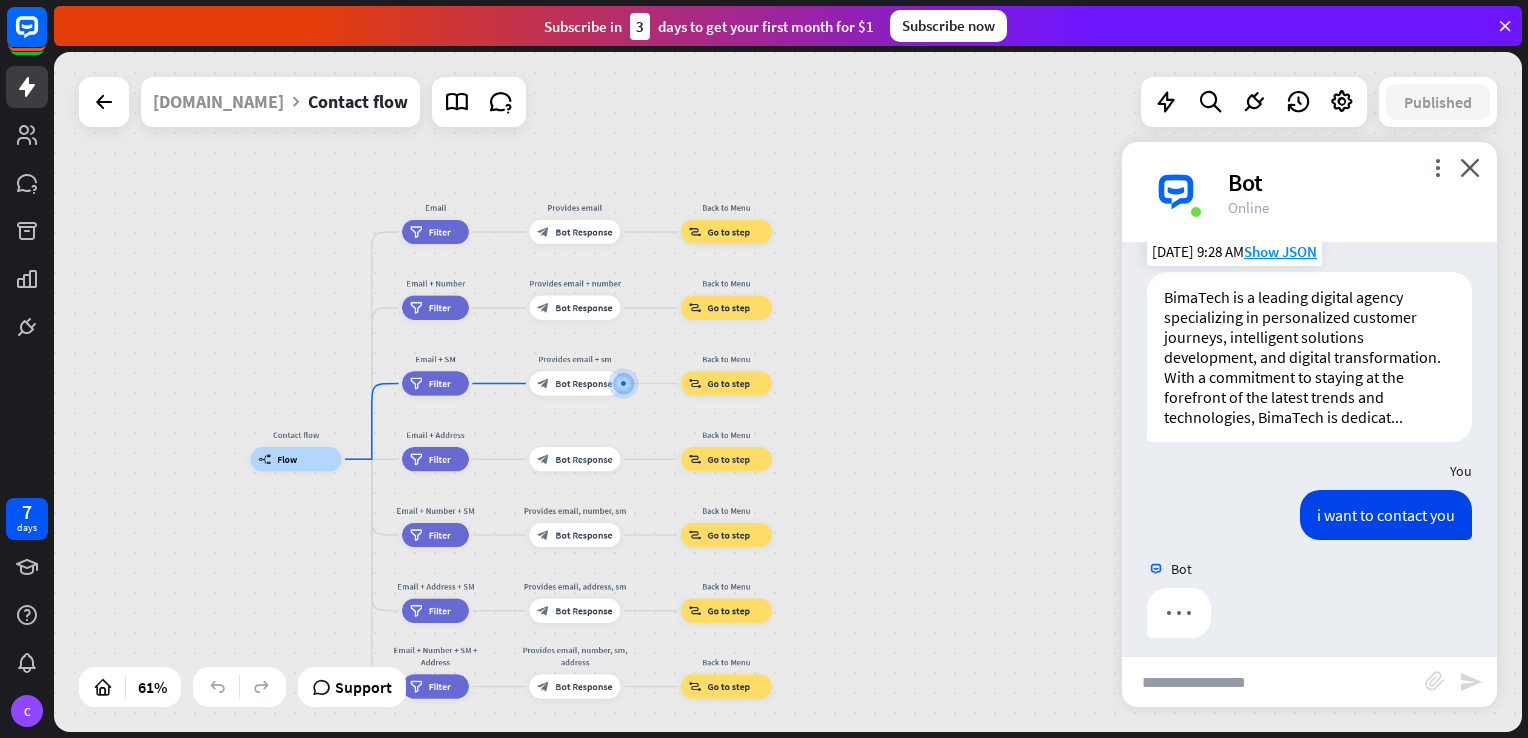scroll, scrollTop: 275, scrollLeft: 0, axis: vertical 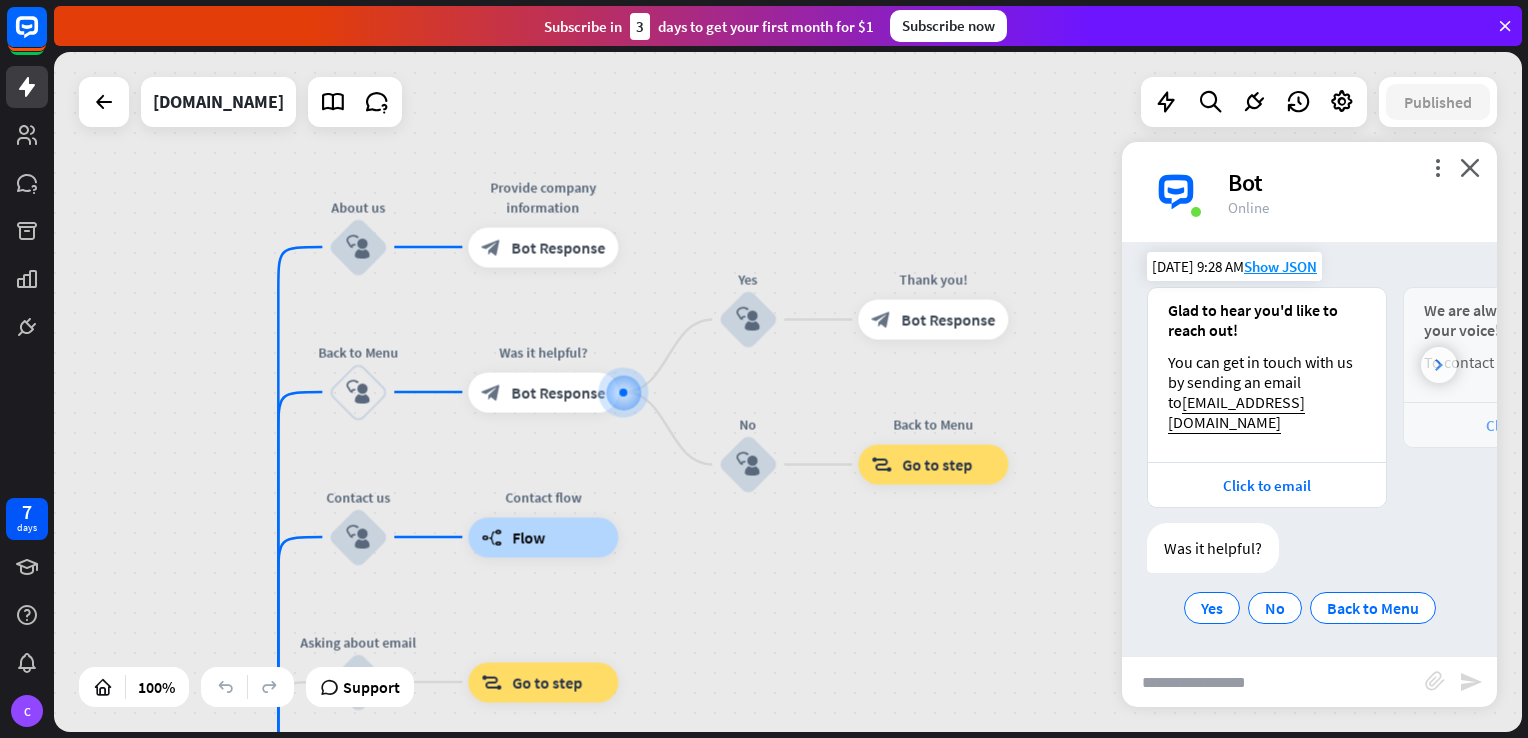 click at bounding box center [1439, 365] 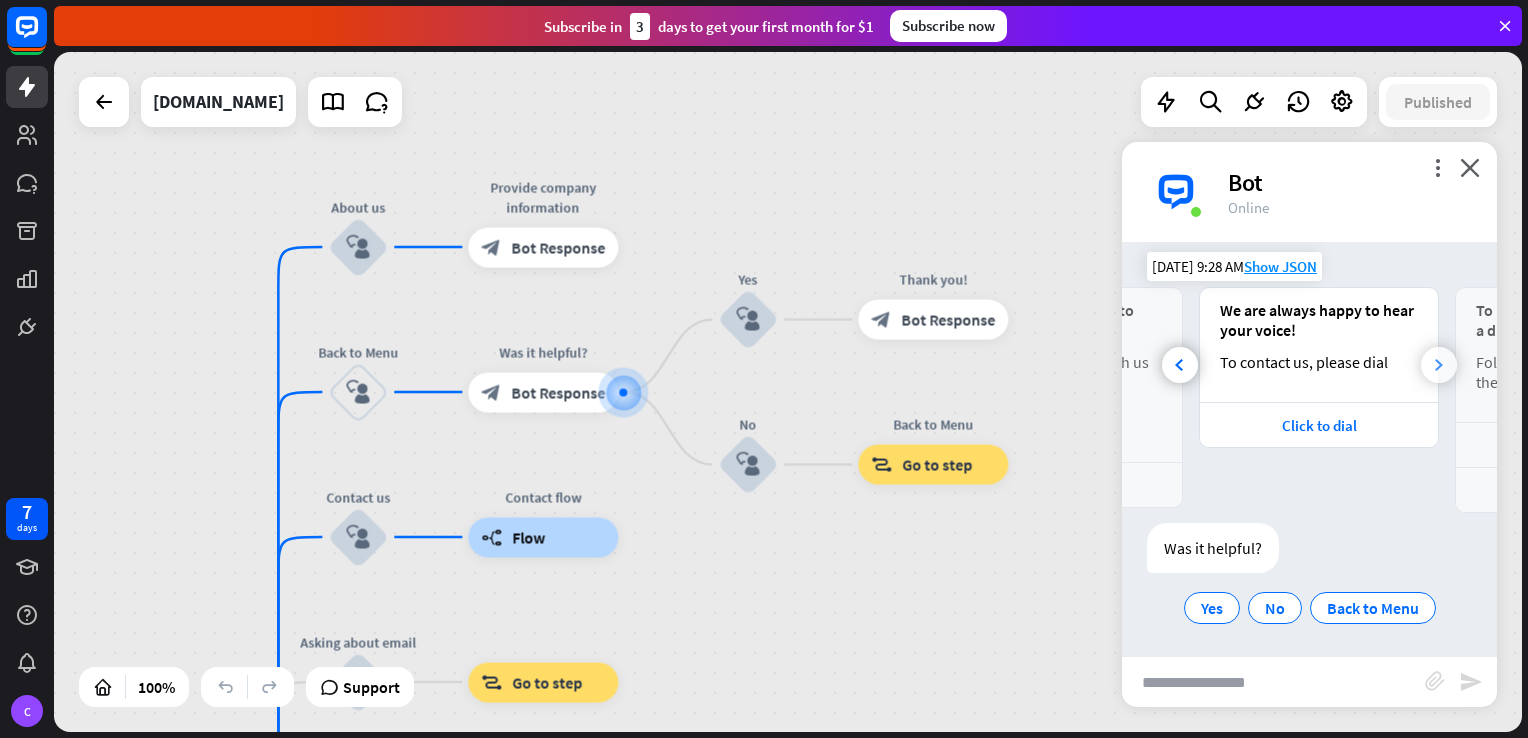 scroll, scrollTop: 0, scrollLeft: 220, axis: horizontal 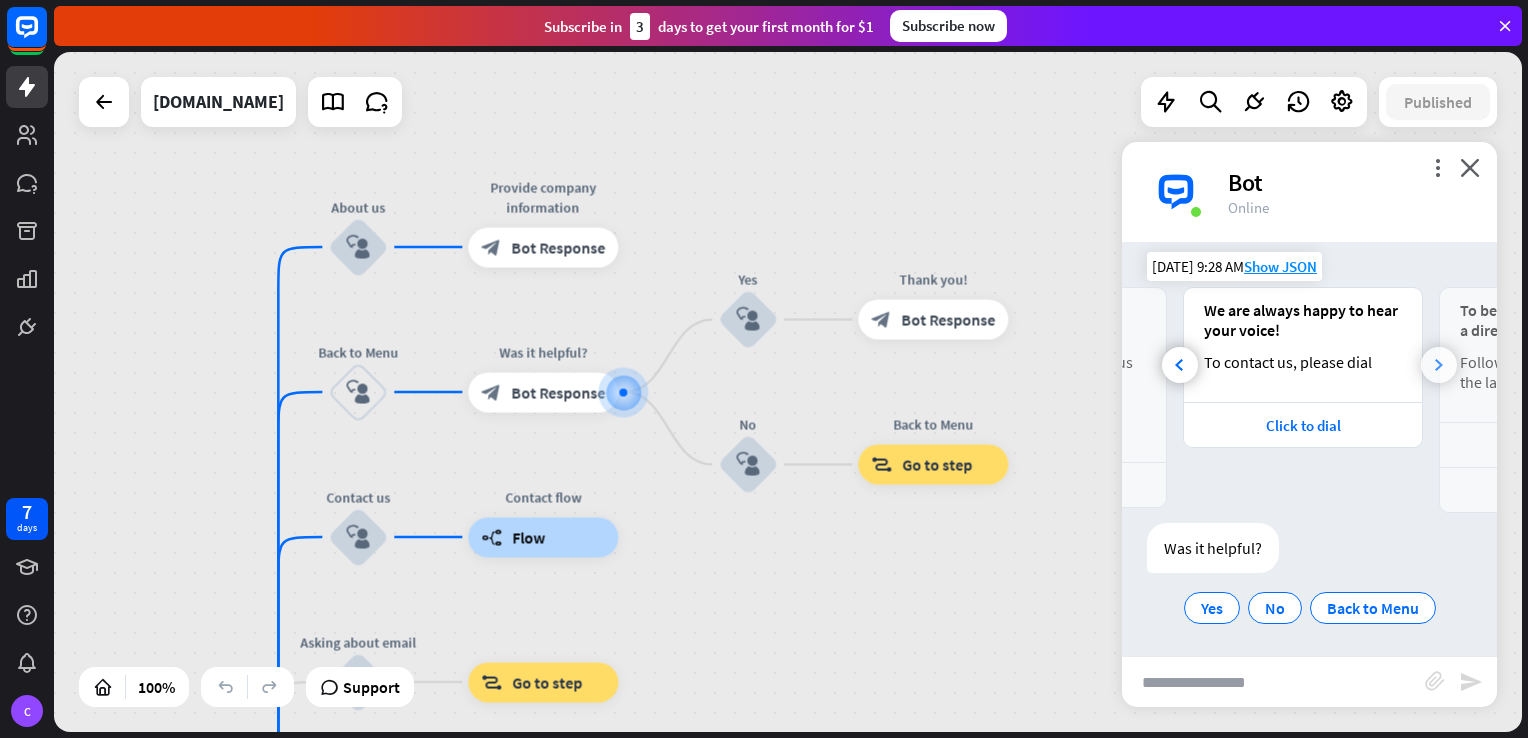 click at bounding box center (1439, 365) 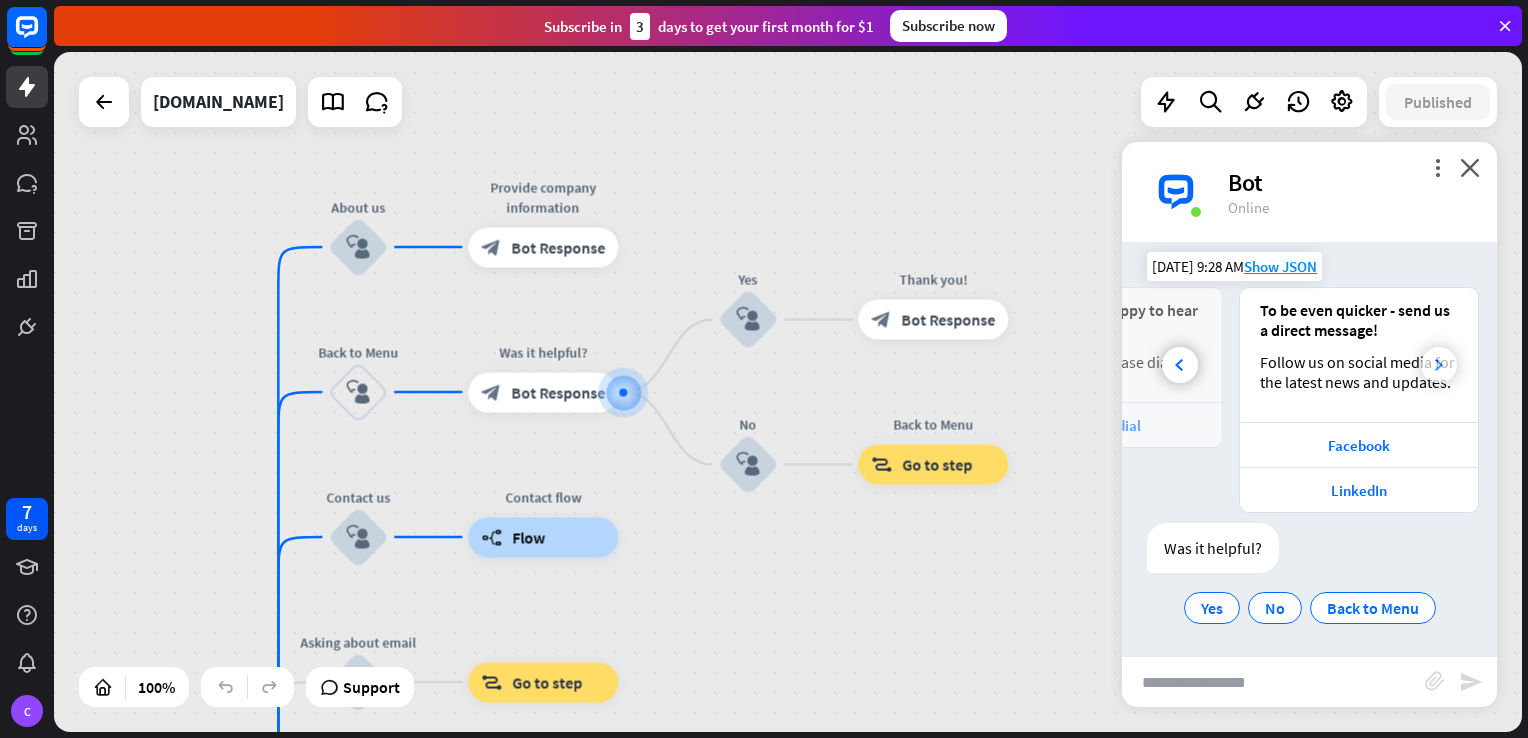 scroll, scrollTop: 0, scrollLeft: 442, axis: horizontal 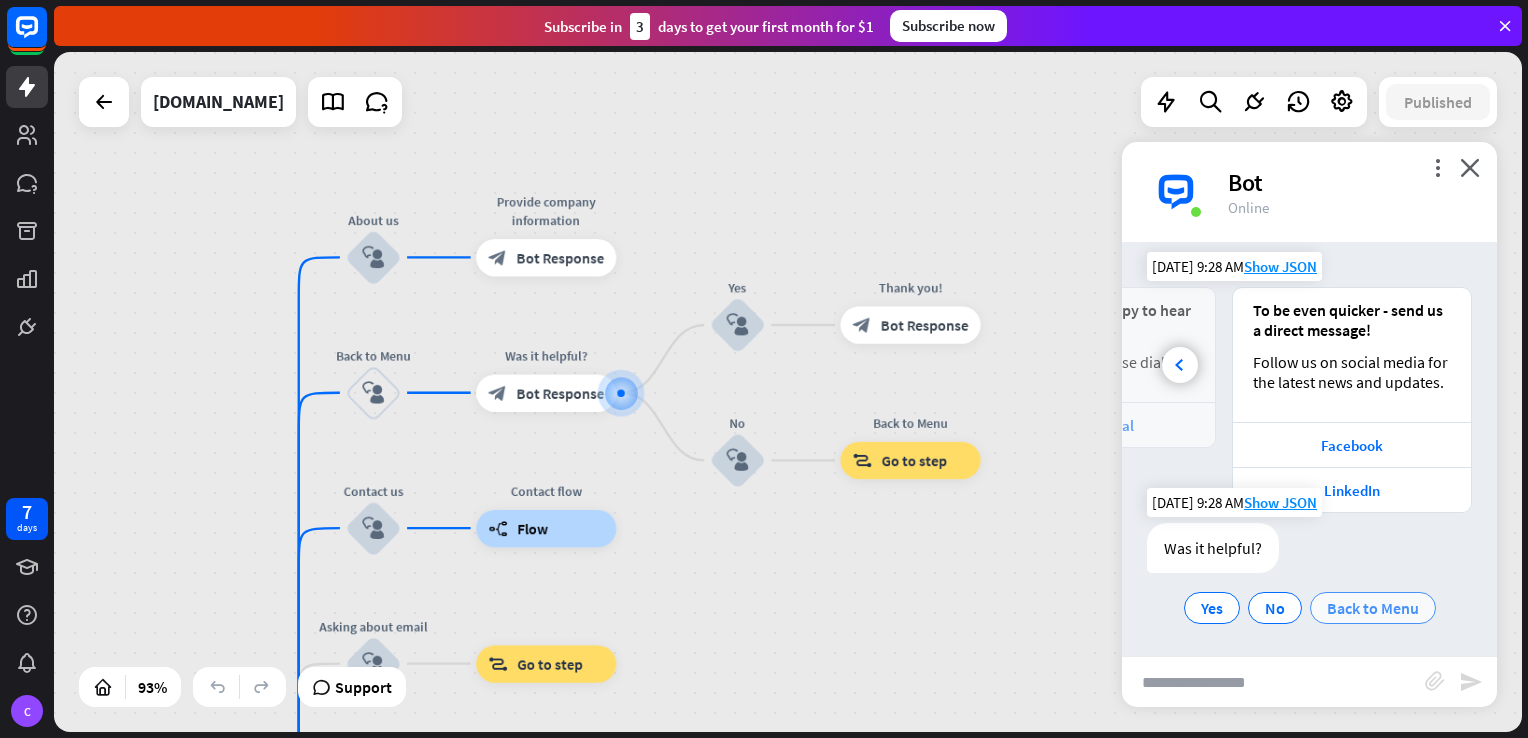 click on "Back to Menu" at bounding box center [1373, 608] 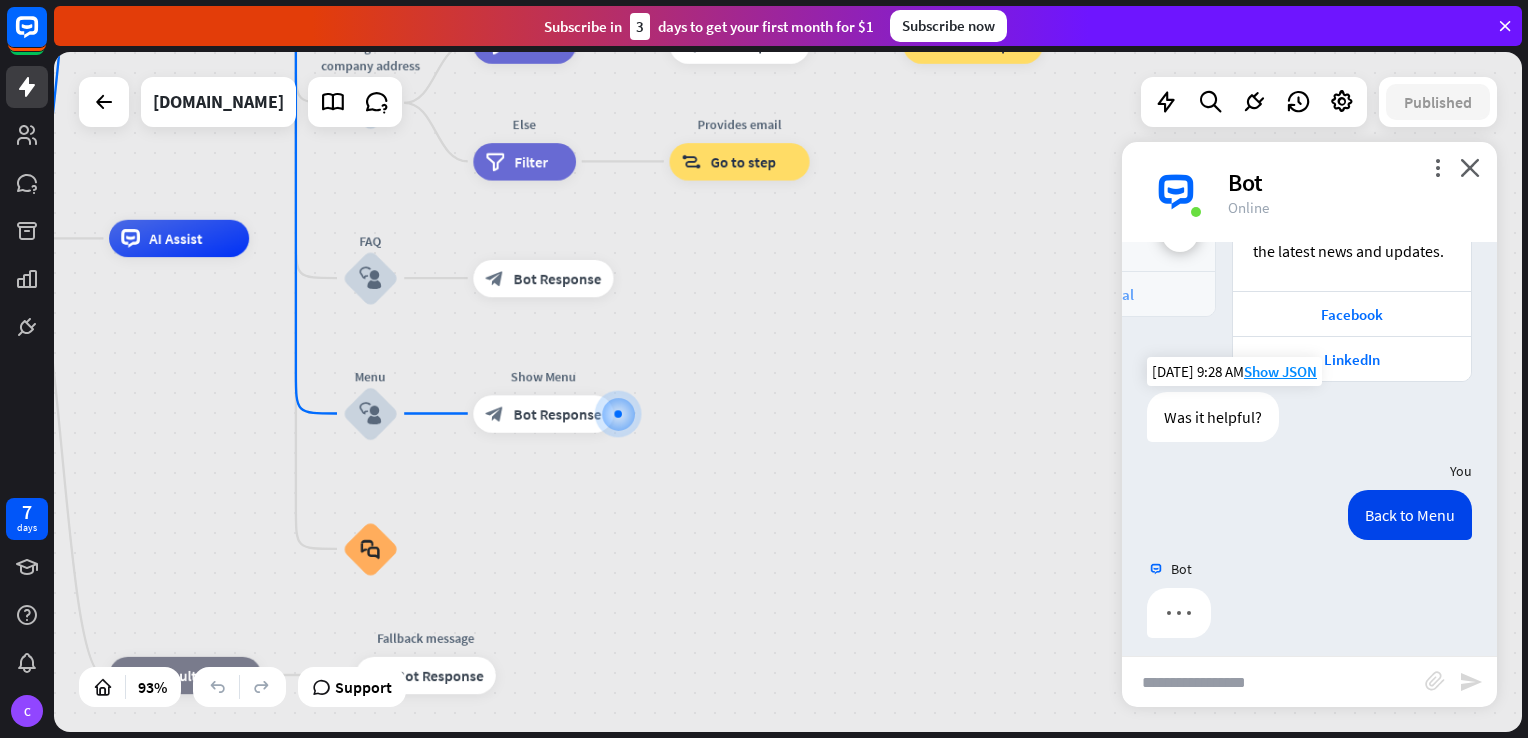 scroll, scrollTop: 707, scrollLeft: 0, axis: vertical 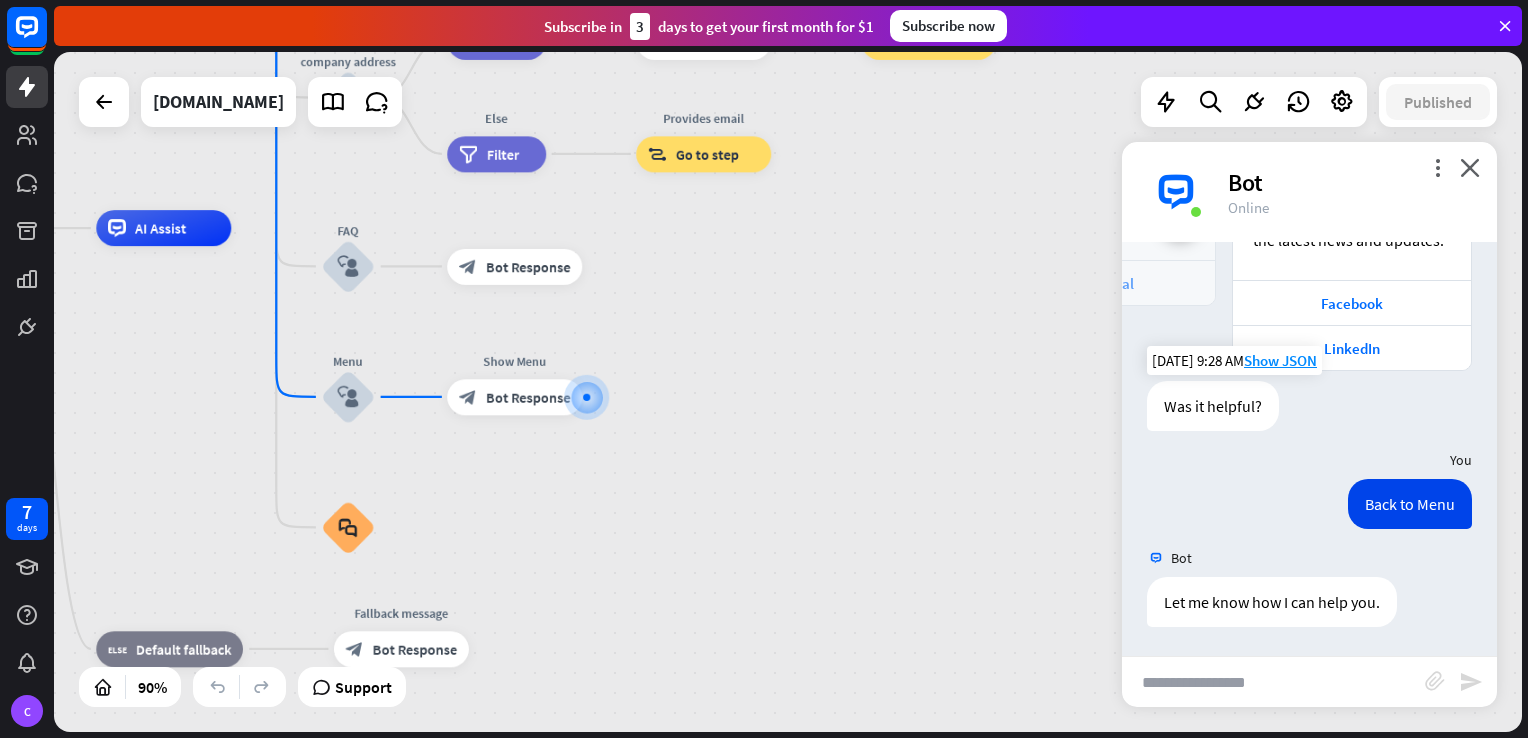 drag, startPoint x: 770, startPoint y: 294, endPoint x: 672, endPoint y: 309, distance: 99.14131 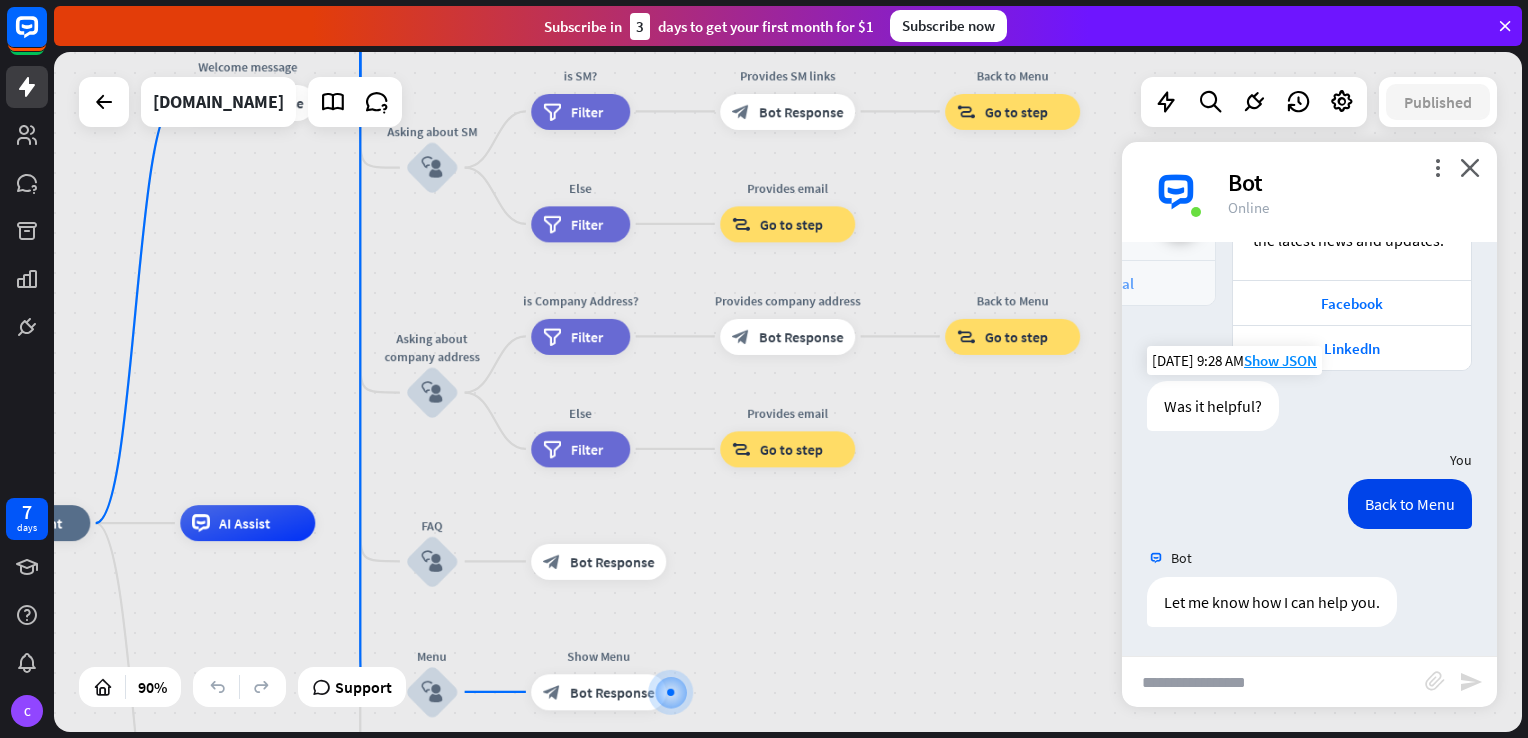 drag, startPoint x: 672, startPoint y: 309, endPoint x: 552, endPoint y: 417, distance: 161.44348 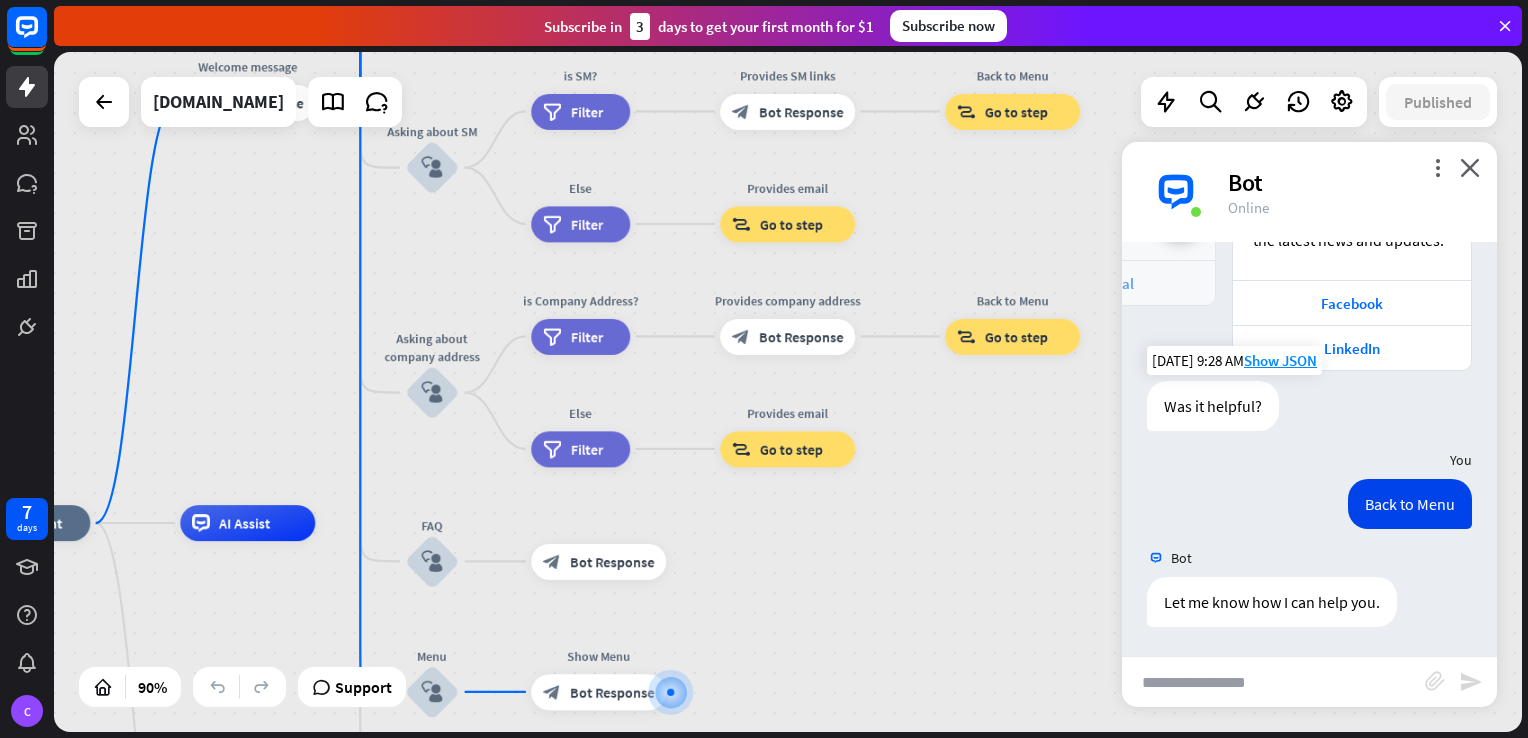 click on "home_2   Start point                 Welcome message   block_bot_response   Bot Response                 About us   block_user_input                 Provide company information   block_bot_response   Bot Response                 Back to Menu   block_user_input                 Was it helpful?   block_bot_response   Bot Response                 Yes   block_user_input                 Thank you!   block_bot_response   Bot Response                 No   block_user_input                 Back to Menu   block_goto   Go to step                 Contact us   block_user_input                 Contact flow   builder_tree   Flow                 Asking about email   block_user_input                   block_goto   Go to step                 Asking about phone number   block_user_input                 Is phone number?   filter   Filter                 Provides phone number   block_bot_response   Bot Response                 Back to Menu   block_goto   Go to step                 Else   filter   Filter" at bounding box center (615, 829) 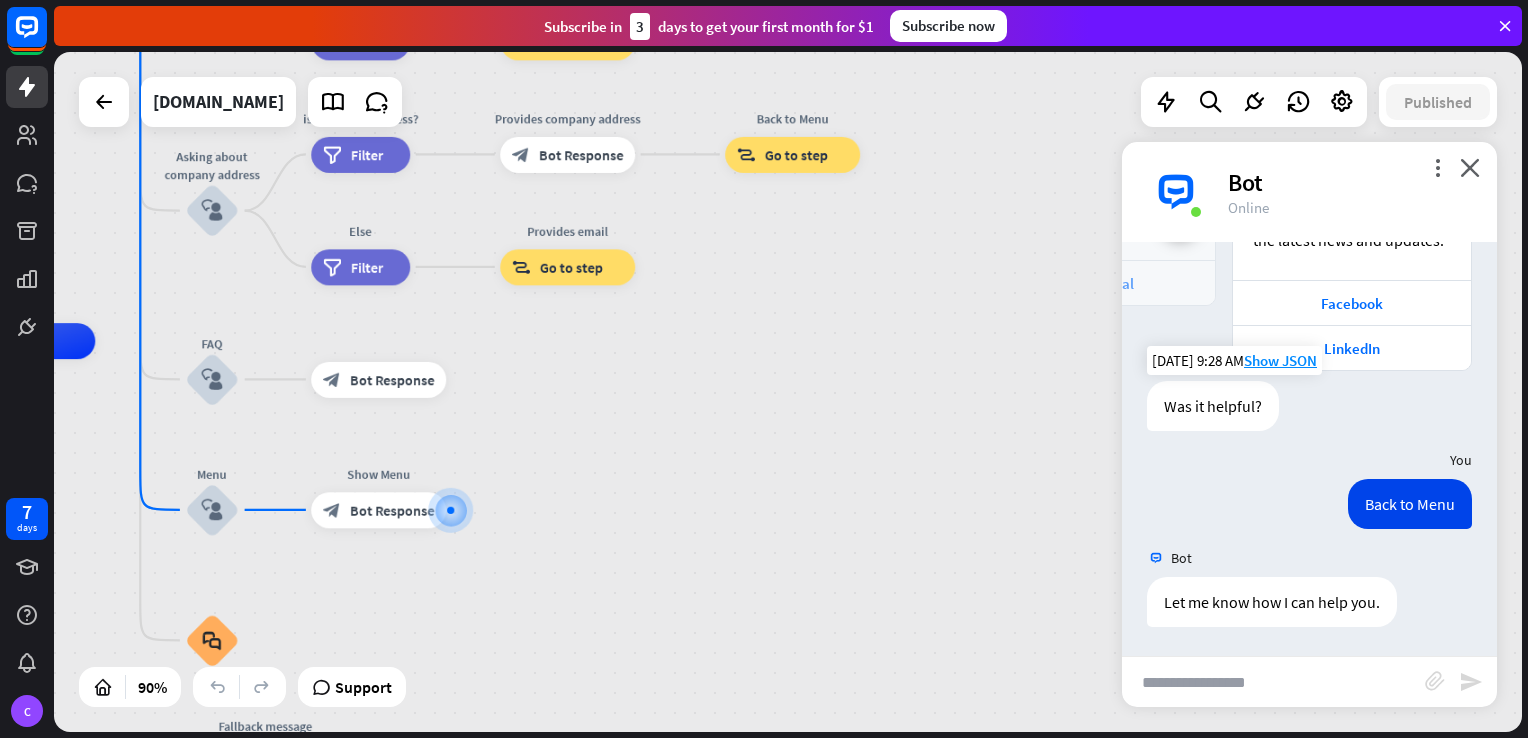 click on "home_2   Start point                 Welcome message   block_bot_response   Bot Response                 About us   block_user_input                 Provide company information   block_bot_response   Bot Response                 Back to Menu   block_user_input                 Was it helpful?   block_bot_response   Bot Response                 Yes   block_user_input                 Thank you!   block_bot_response   Bot Response                 No   block_user_input                 Back to Menu   block_goto   Go to step                 Contact us   block_user_input                 Contact flow   builder_tree   Flow                 Asking about email   block_user_input                   block_goto   Go to step                 Asking about phone number   block_user_input                 Is phone number?   filter   Filter                 Provides phone number   block_bot_response   Bot Response                 Back to Menu   block_goto   Go to step                 Else   filter   Filter" at bounding box center [395, 647] 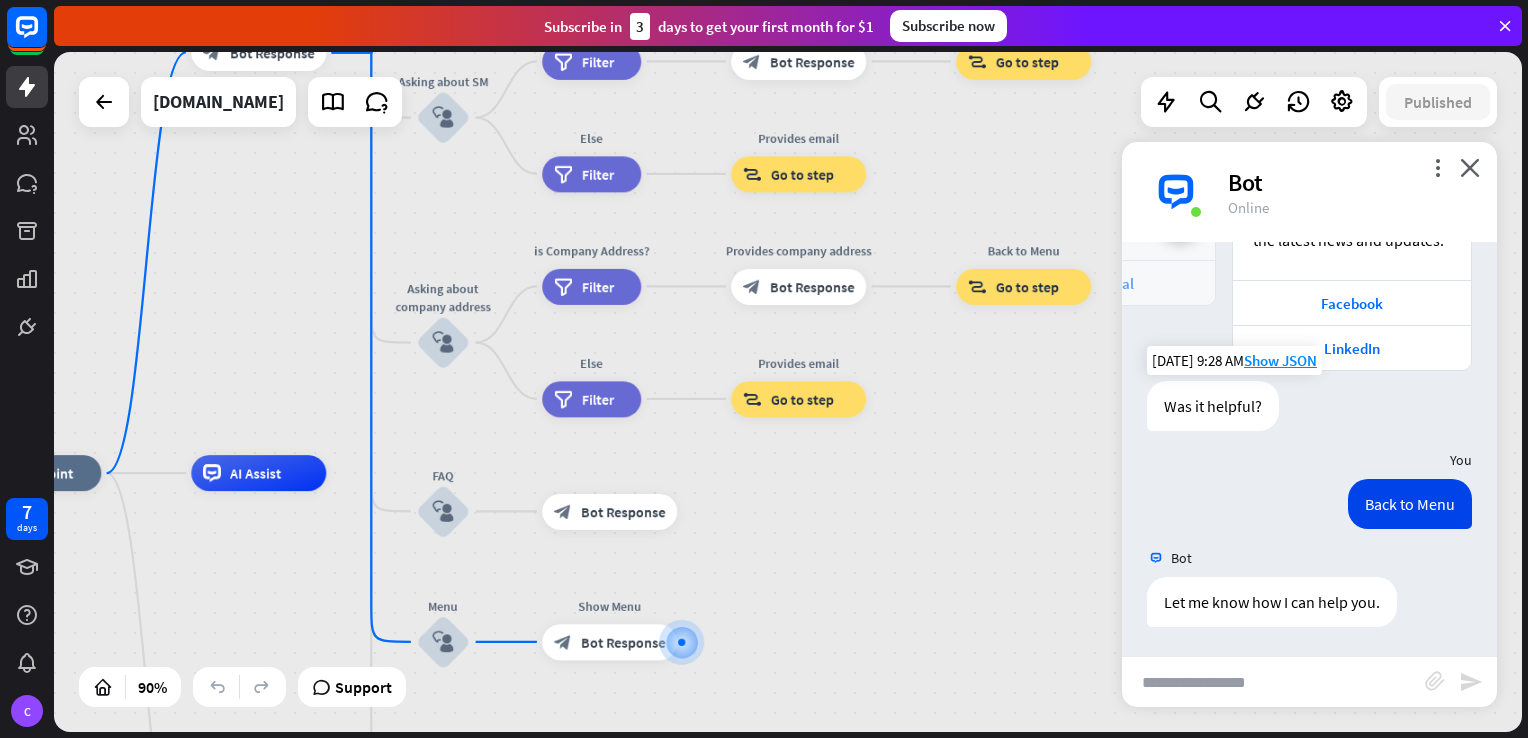 drag, startPoint x: 555, startPoint y: 420, endPoint x: 815, endPoint y: 566, distance: 298.18787 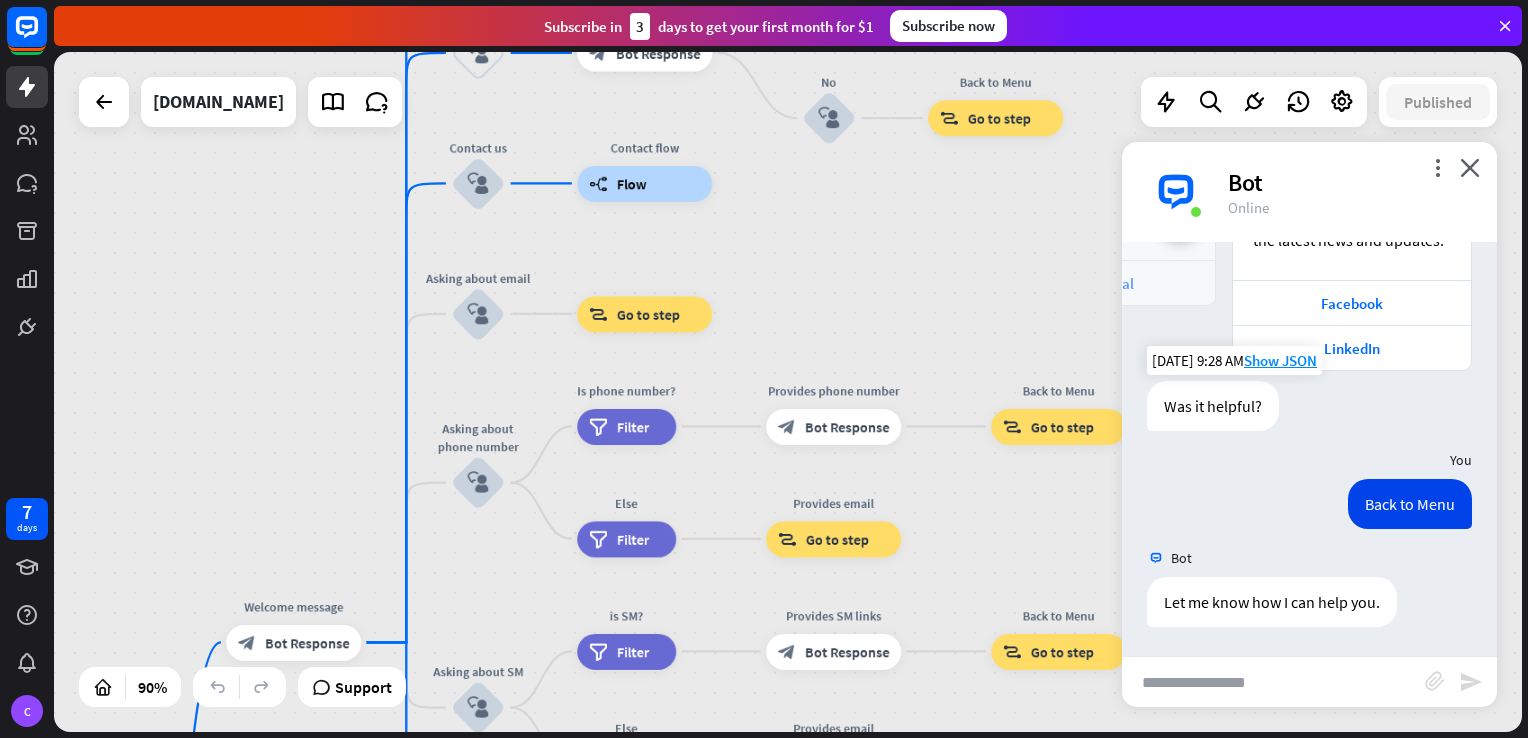 drag, startPoint x: 712, startPoint y: 213, endPoint x: 723, endPoint y: 766, distance: 553.1094 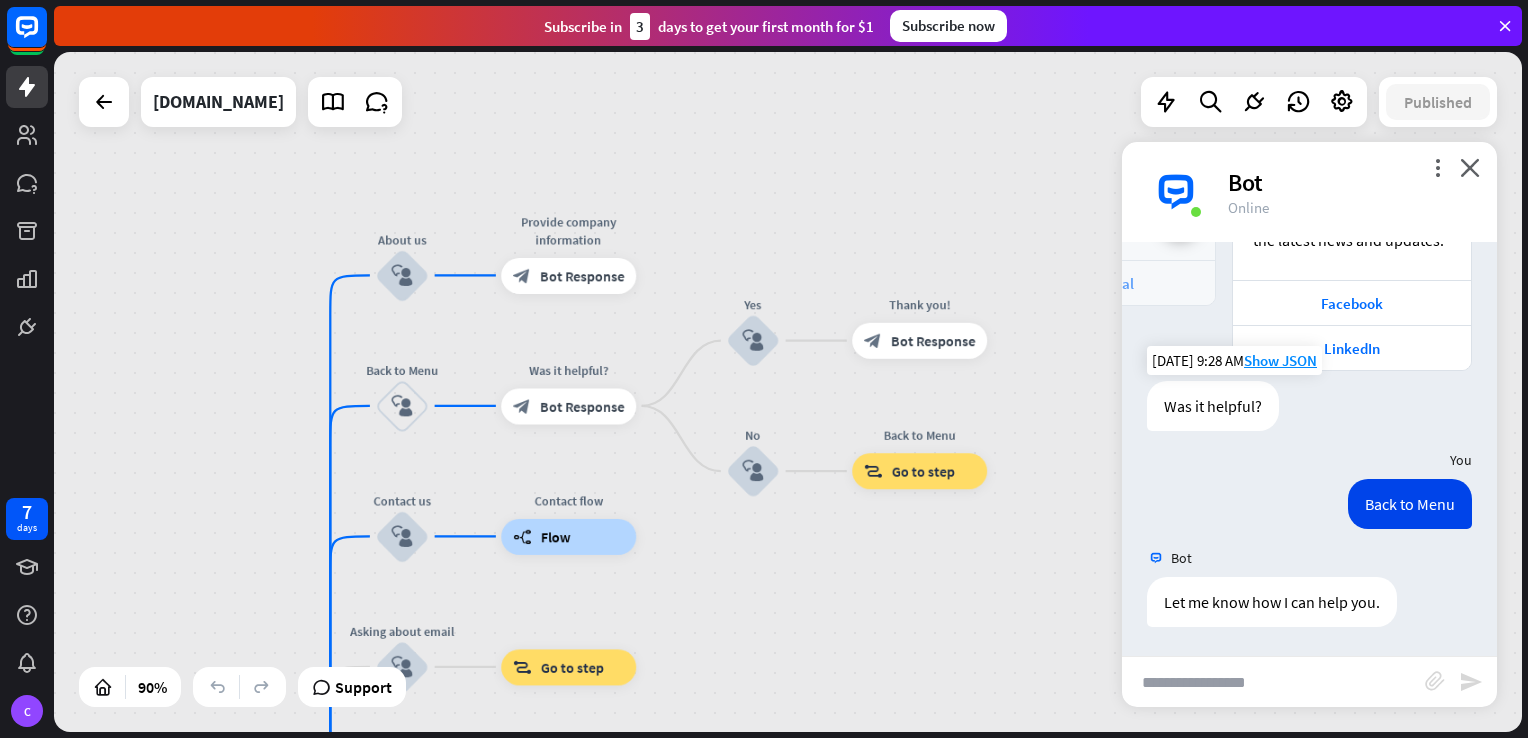 drag, startPoint x: 777, startPoint y: 262, endPoint x: 696, endPoint y: 638, distance: 384.6258 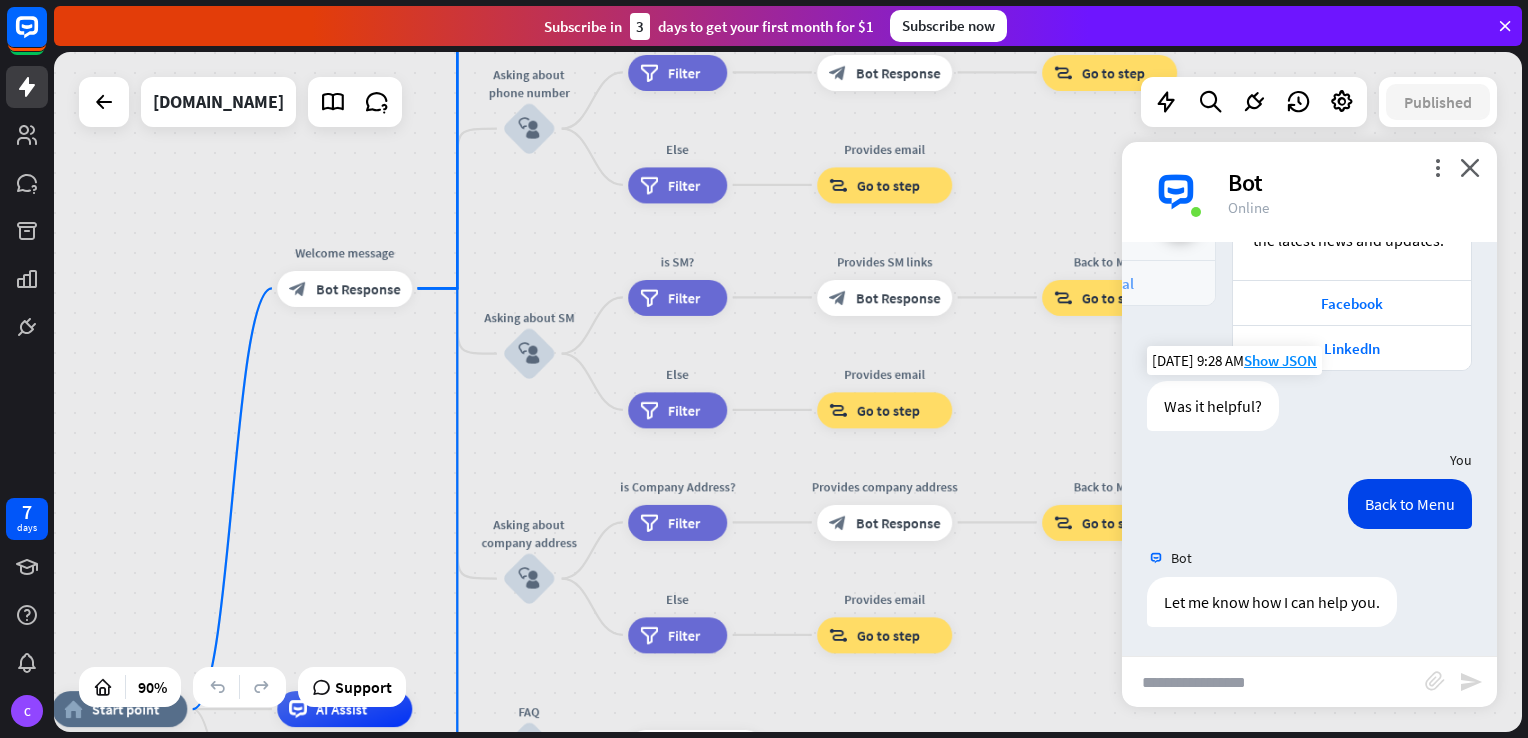 drag, startPoint x: 696, startPoint y: 638, endPoint x: 823, endPoint y: -69, distance: 718.3161 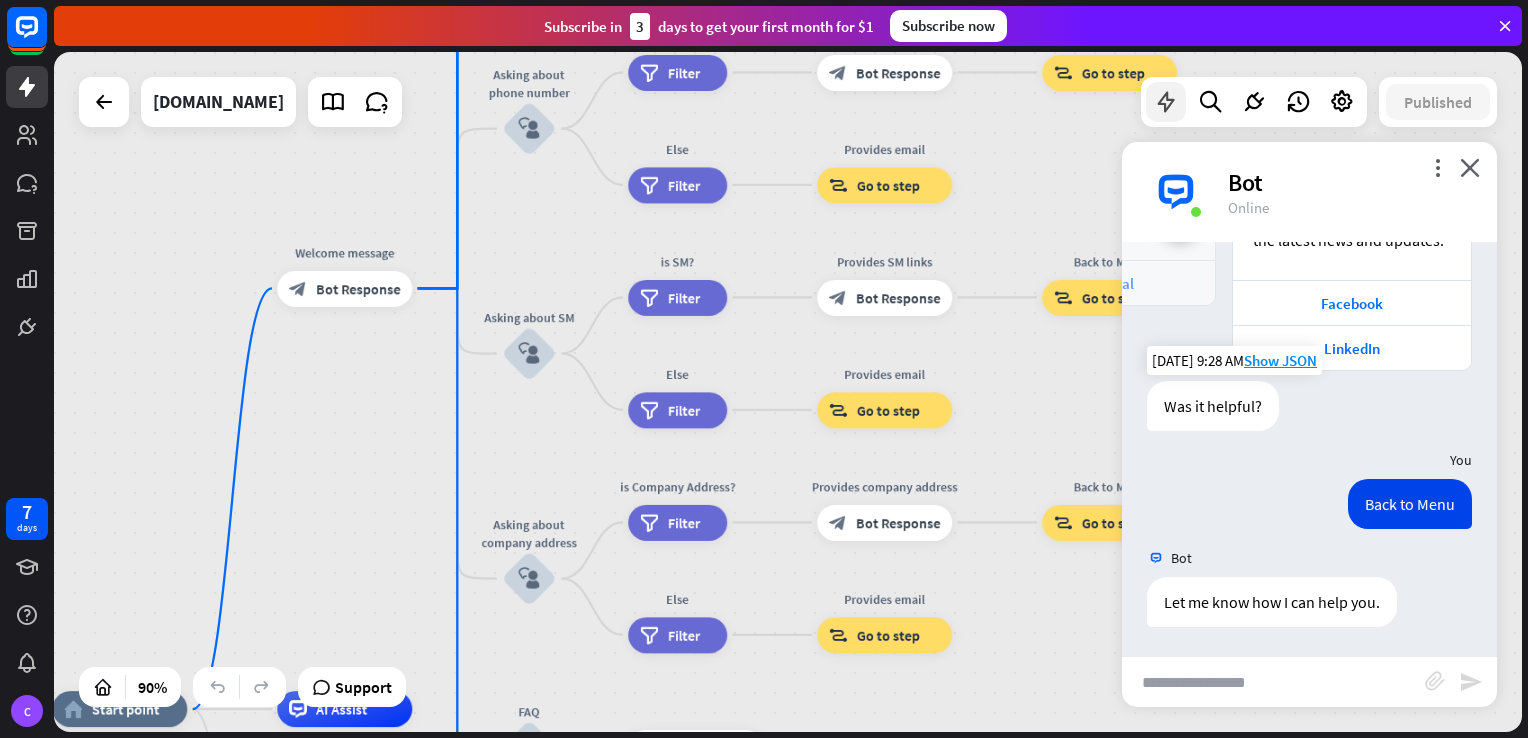 click at bounding box center [1166, 102] 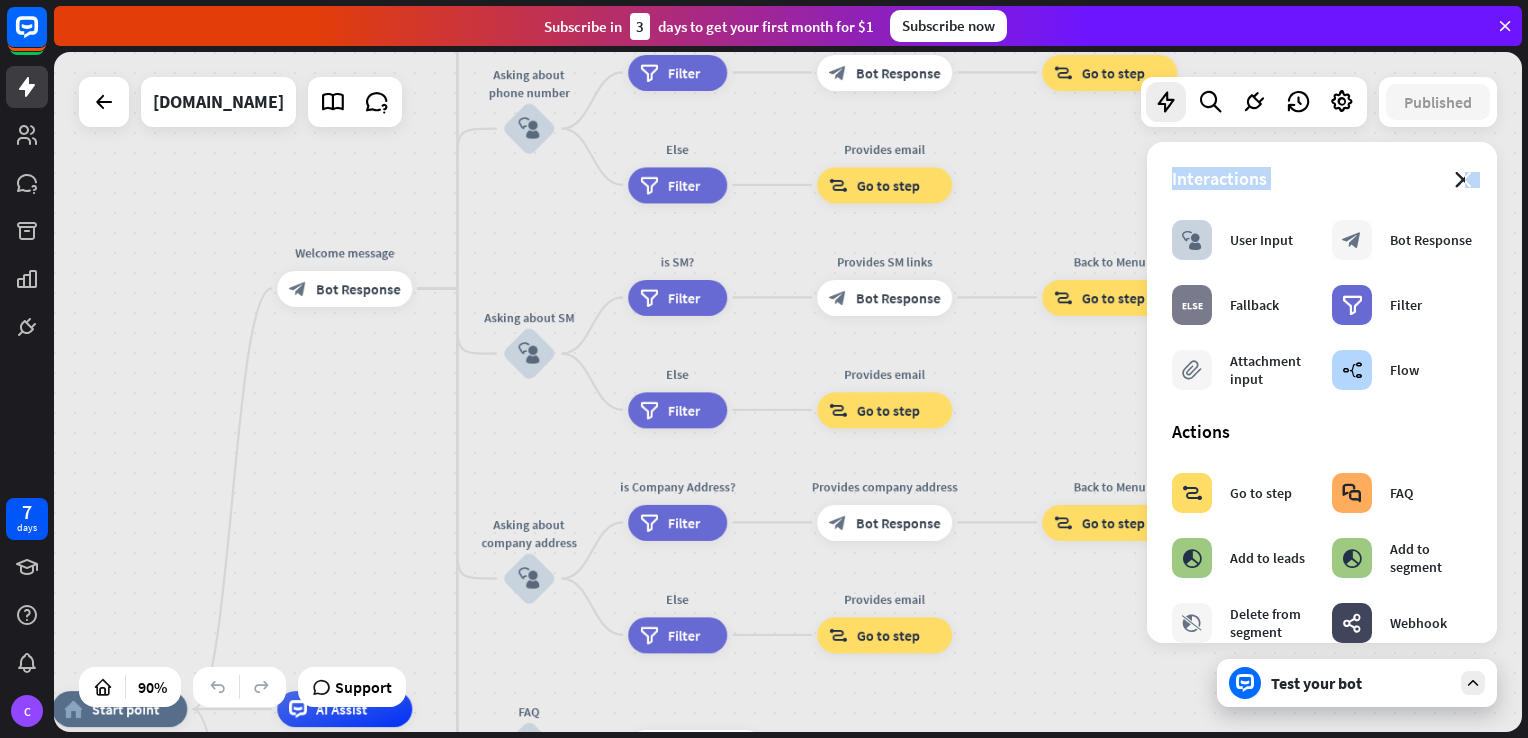 drag, startPoint x: 1436, startPoint y: 198, endPoint x: 1452, endPoint y: 178, distance: 25.612497 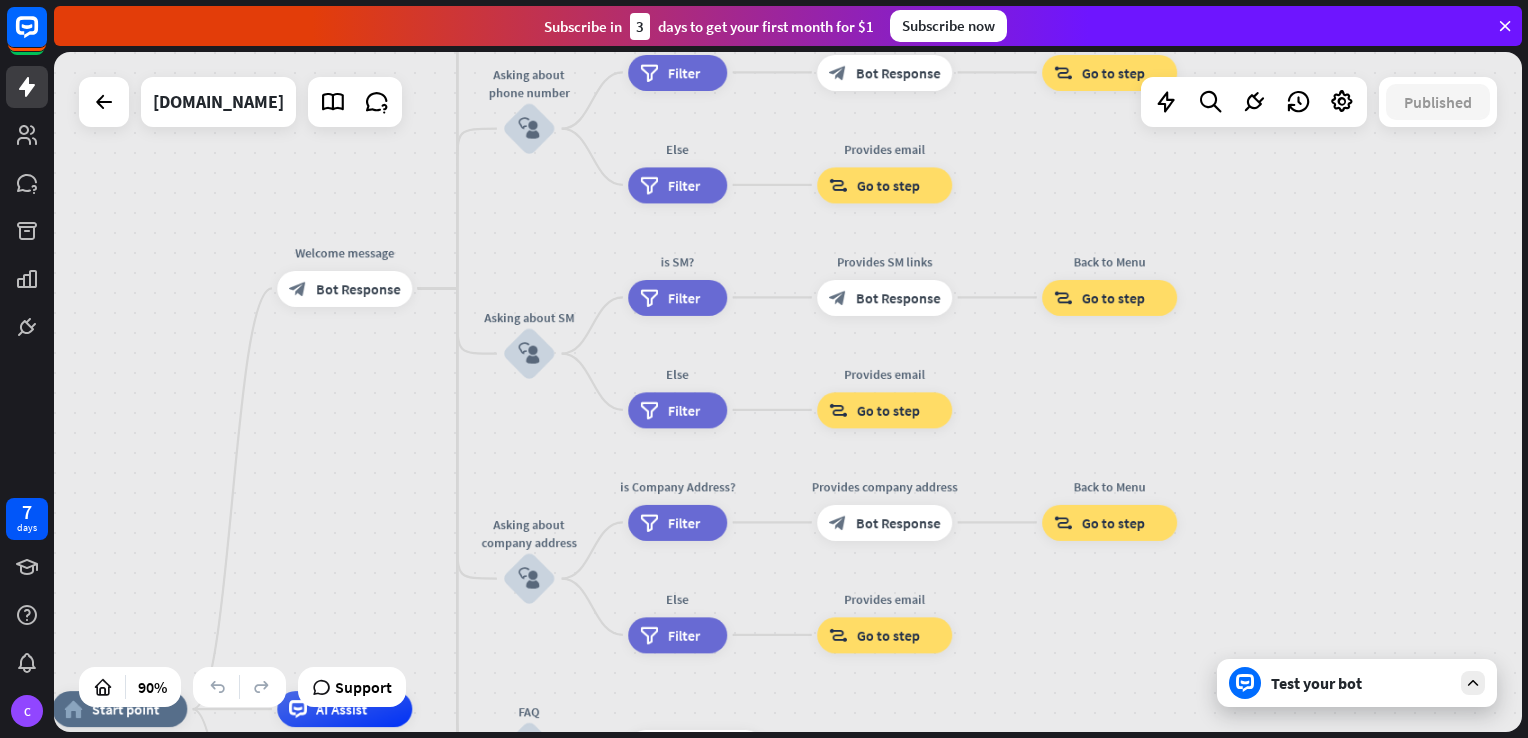 click at bounding box center [1473, 683] 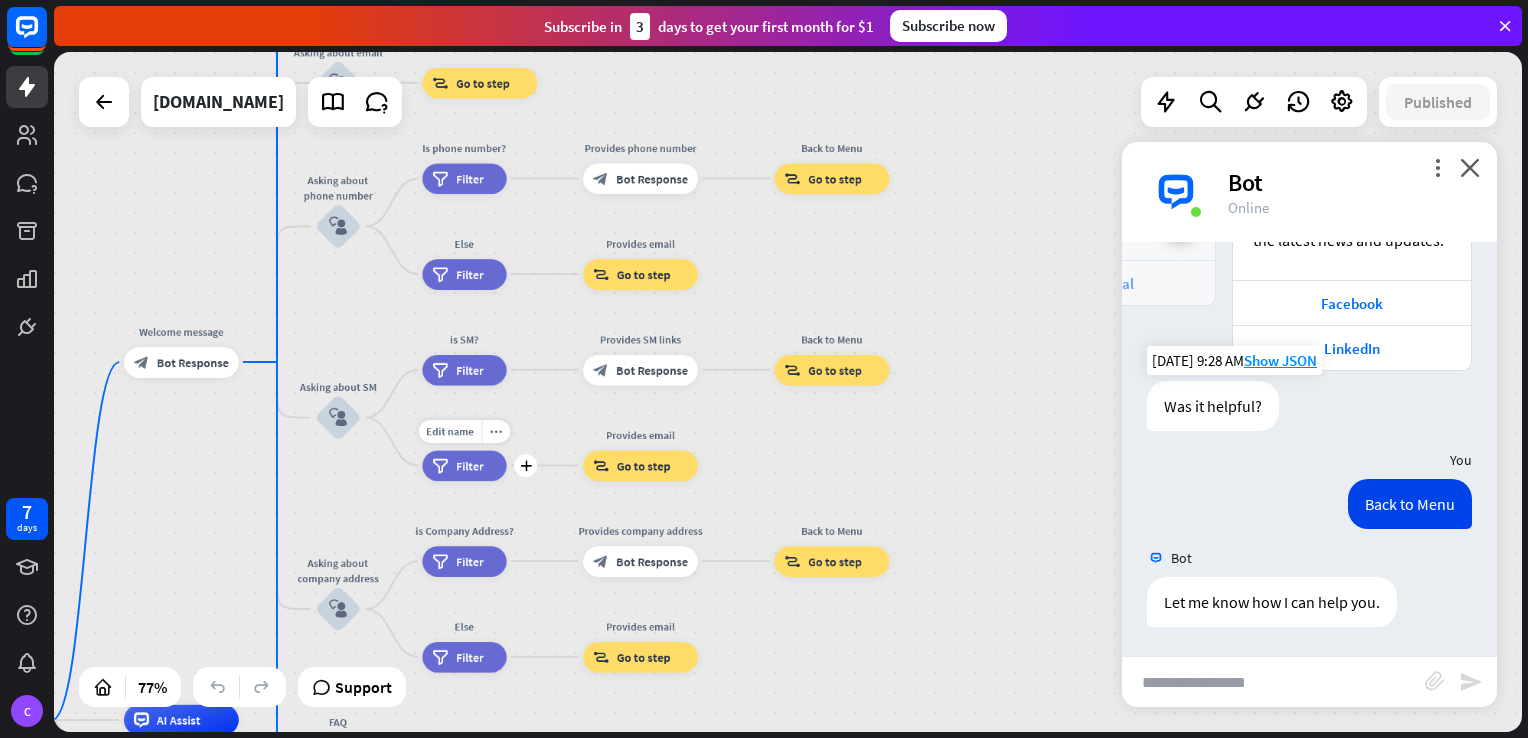 drag, startPoint x: 656, startPoint y: 454, endPoint x: 380, endPoint y: 517, distance: 283.0989 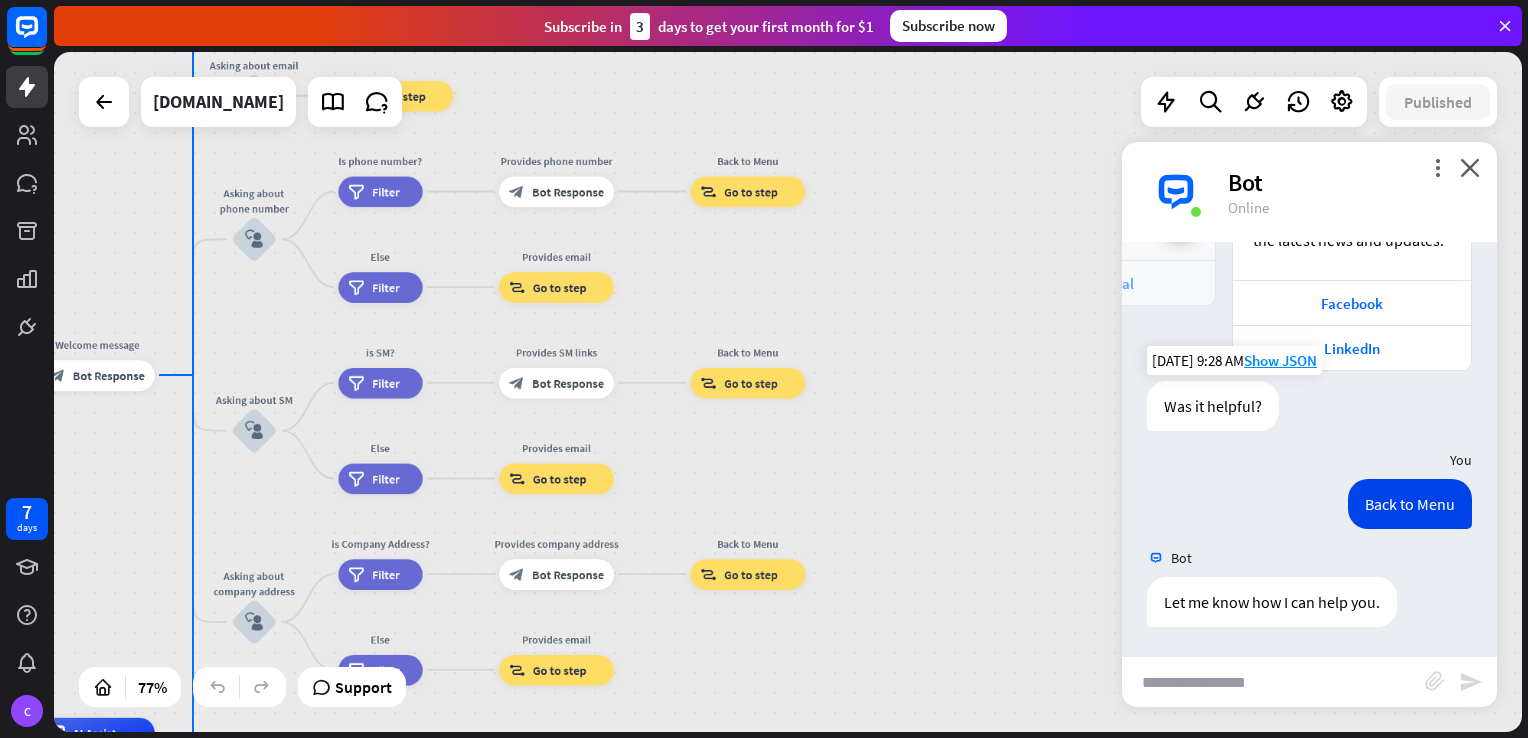 drag, startPoint x: 770, startPoint y: 491, endPoint x: 812, endPoint y: 464, distance: 49.92995 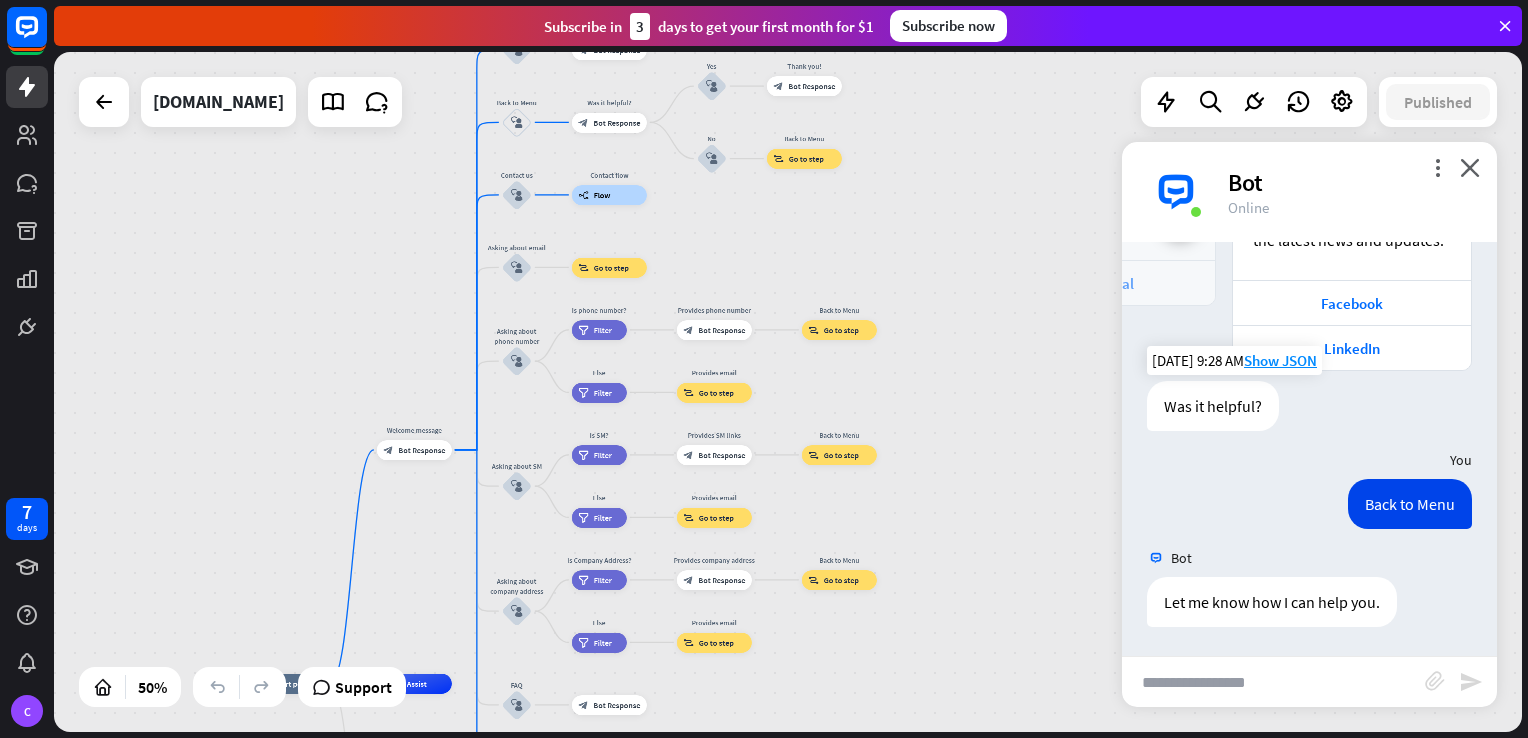 drag, startPoint x: 784, startPoint y: 352, endPoint x: 822, endPoint y: 410, distance: 69.339745 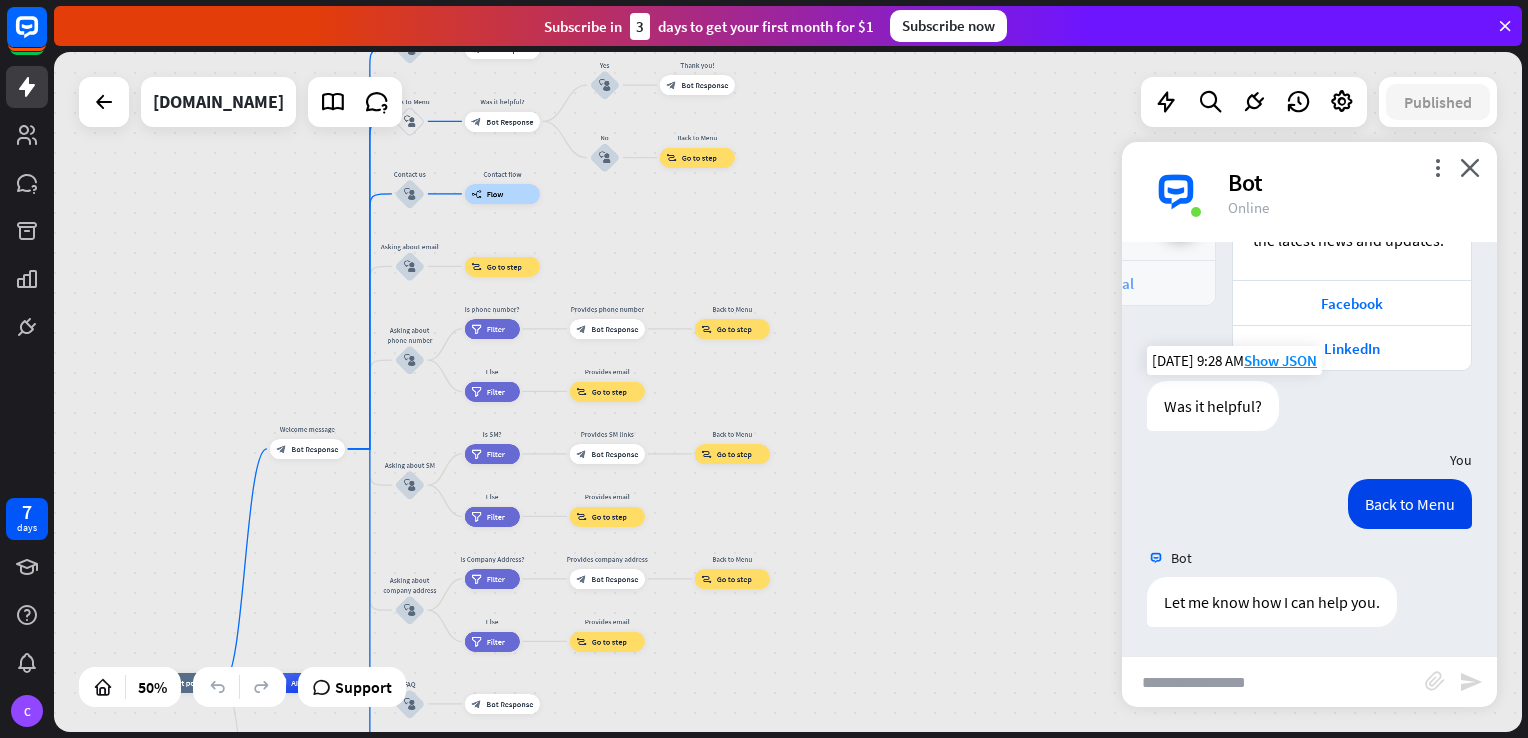 drag, startPoint x: 940, startPoint y: 372, endPoint x: 821, endPoint y: 376, distance: 119.06721 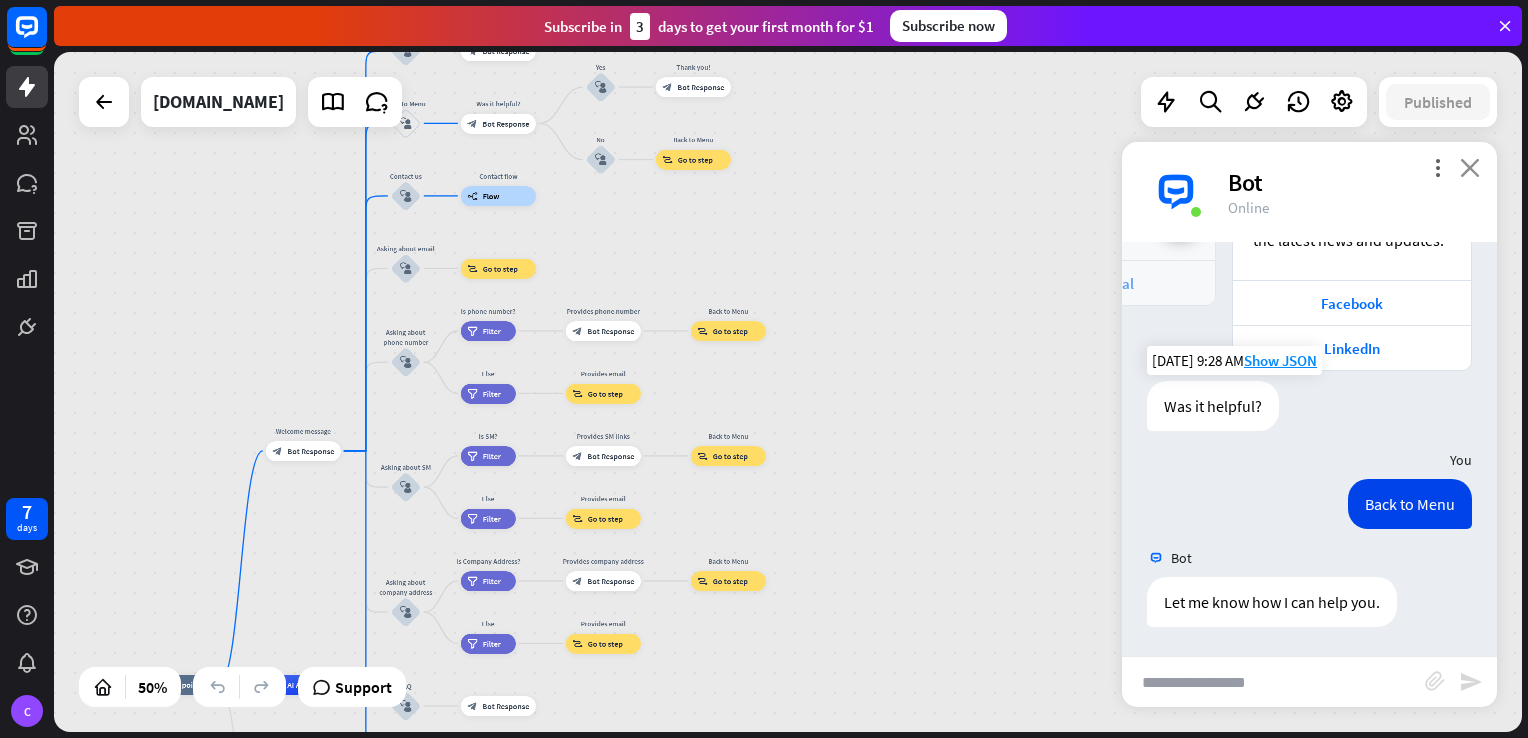 click on "close" at bounding box center [1470, 167] 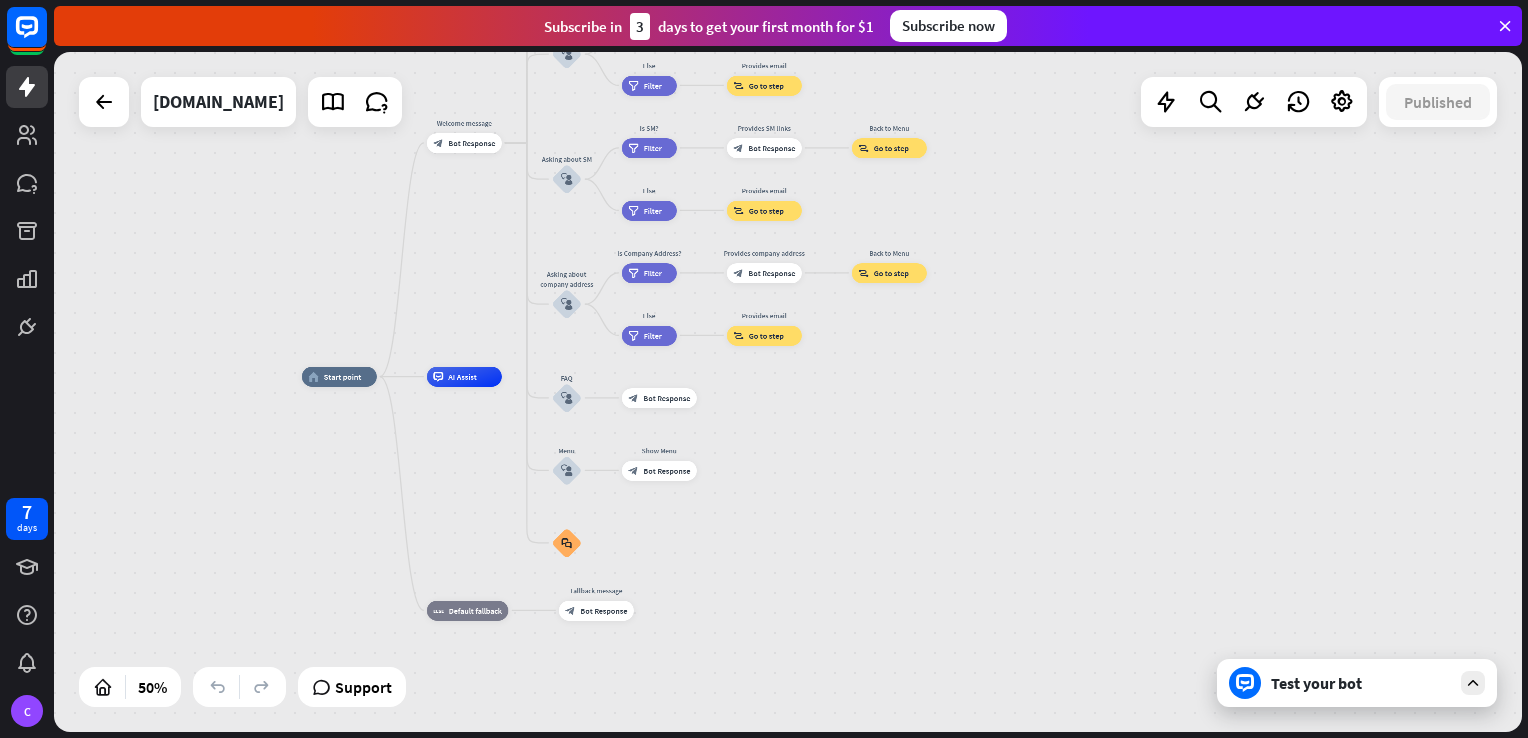 drag, startPoint x: 683, startPoint y: 418, endPoint x: 844, endPoint y: 110, distance: 347.54135 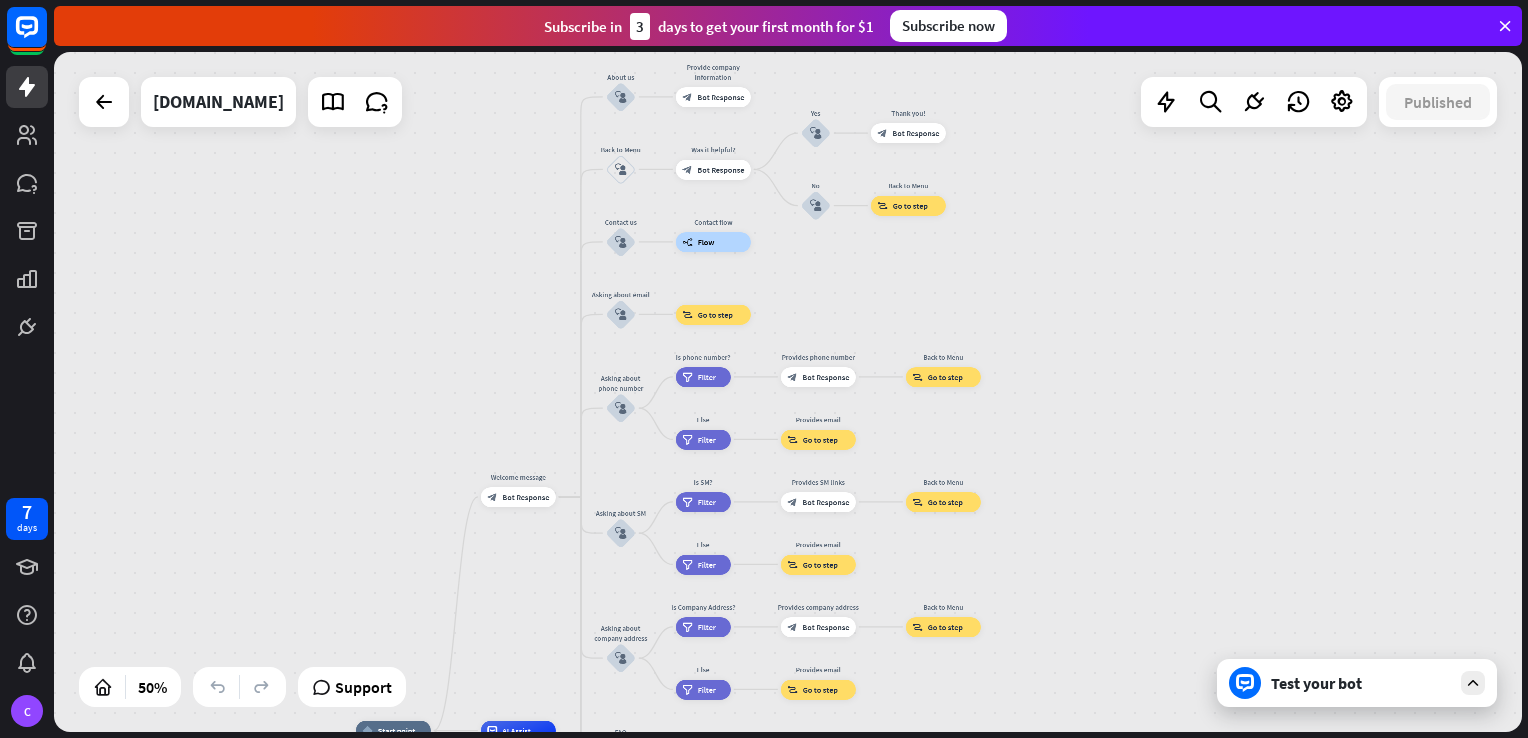 drag, startPoint x: 816, startPoint y: 435, endPoint x: 868, endPoint y: 789, distance: 357.79883 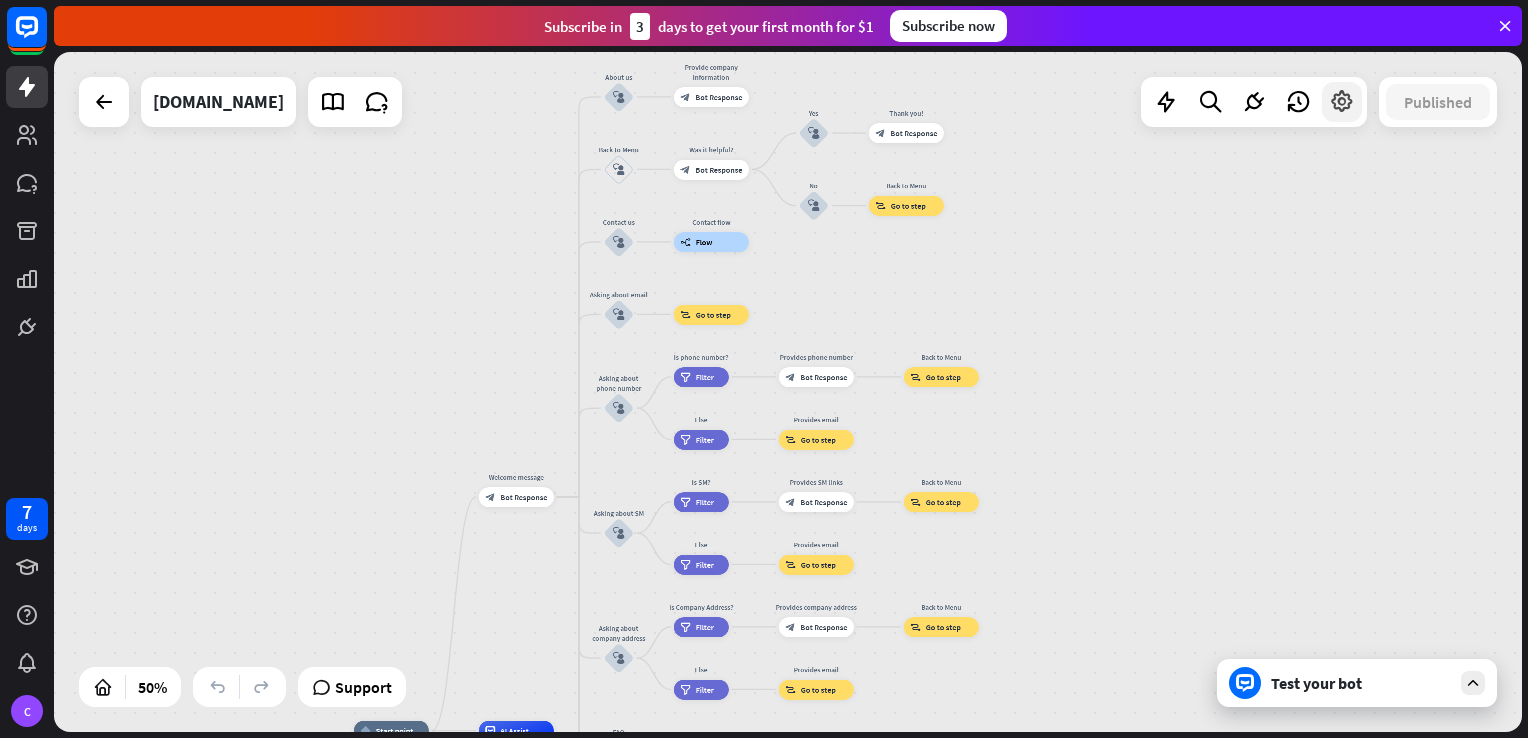 click at bounding box center [1342, 102] 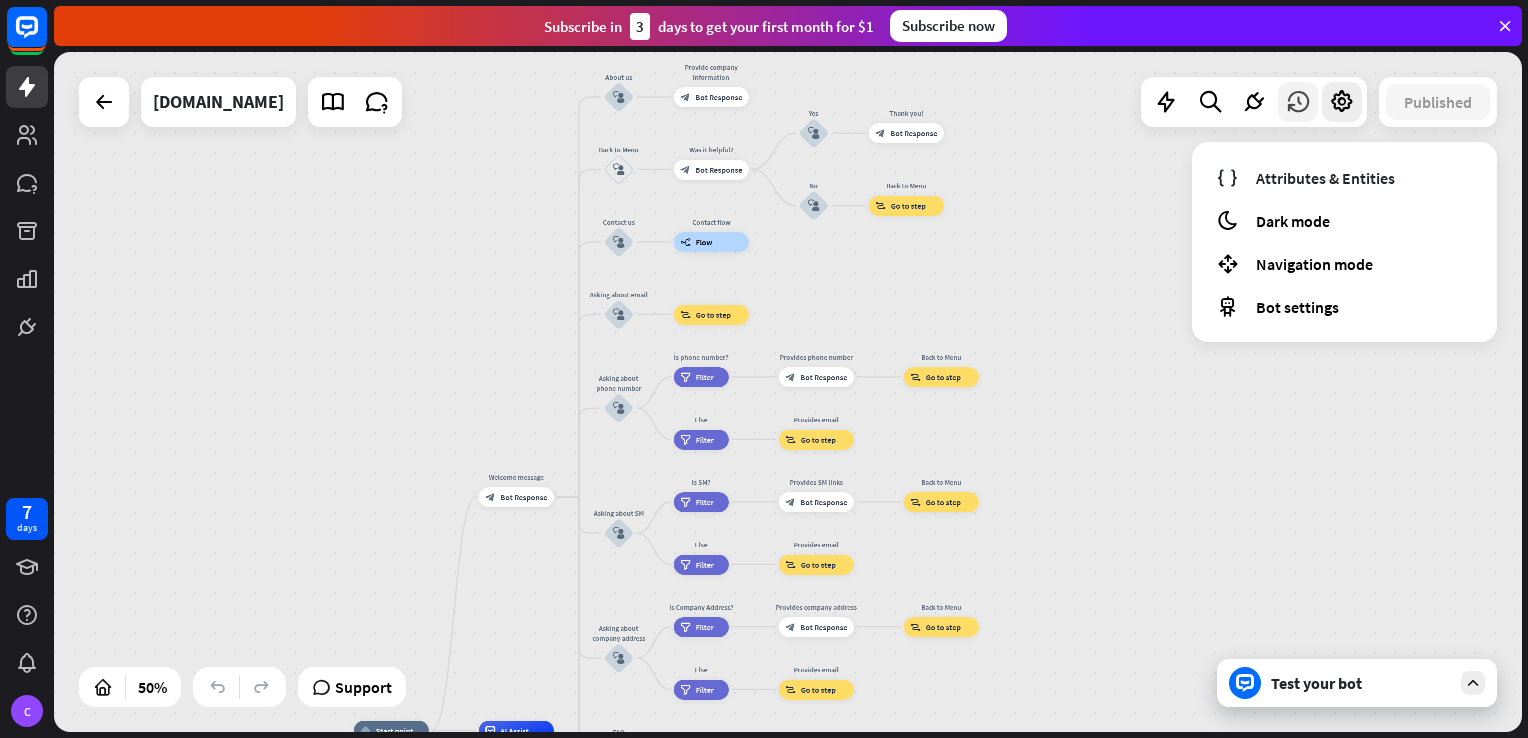 click at bounding box center (1298, 102) 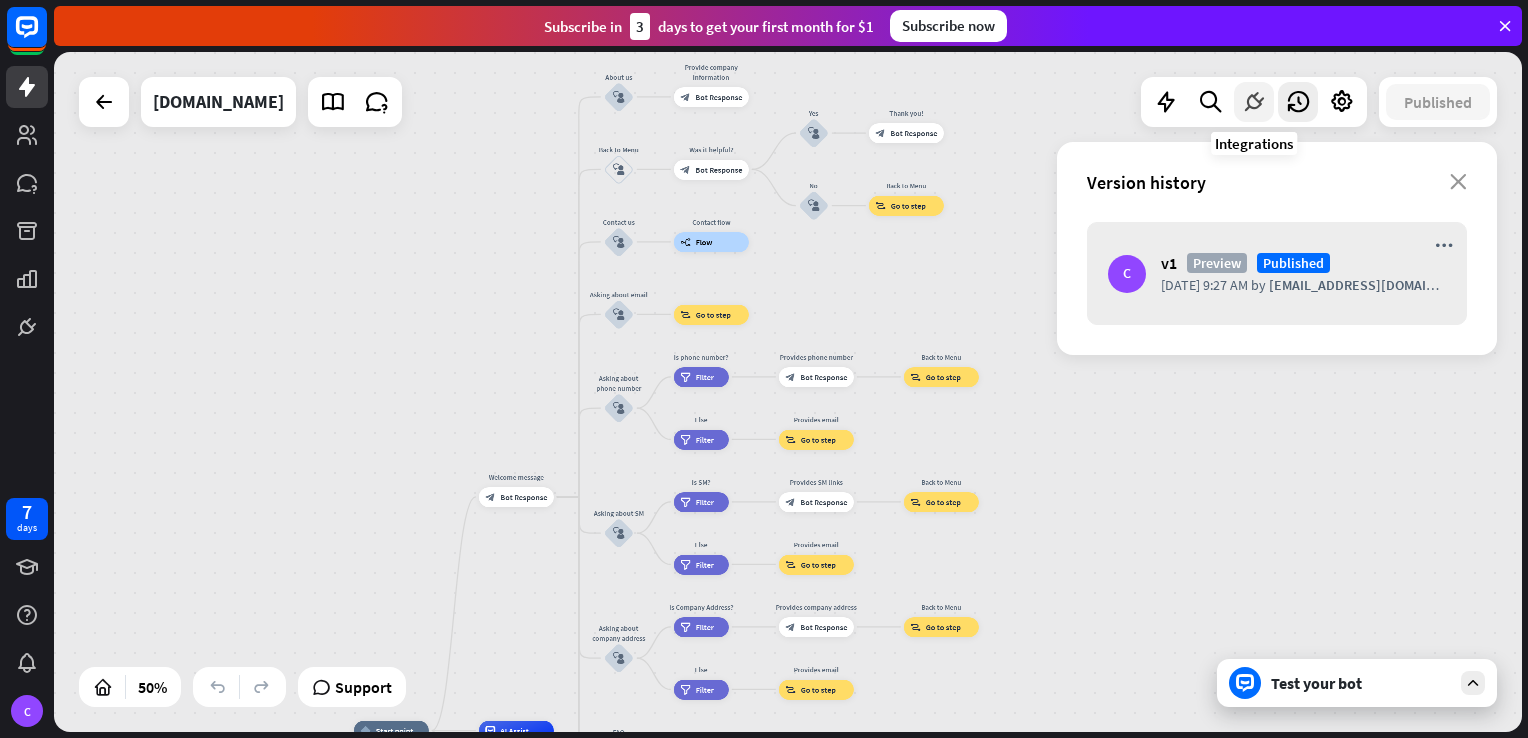 click at bounding box center (1254, 102) 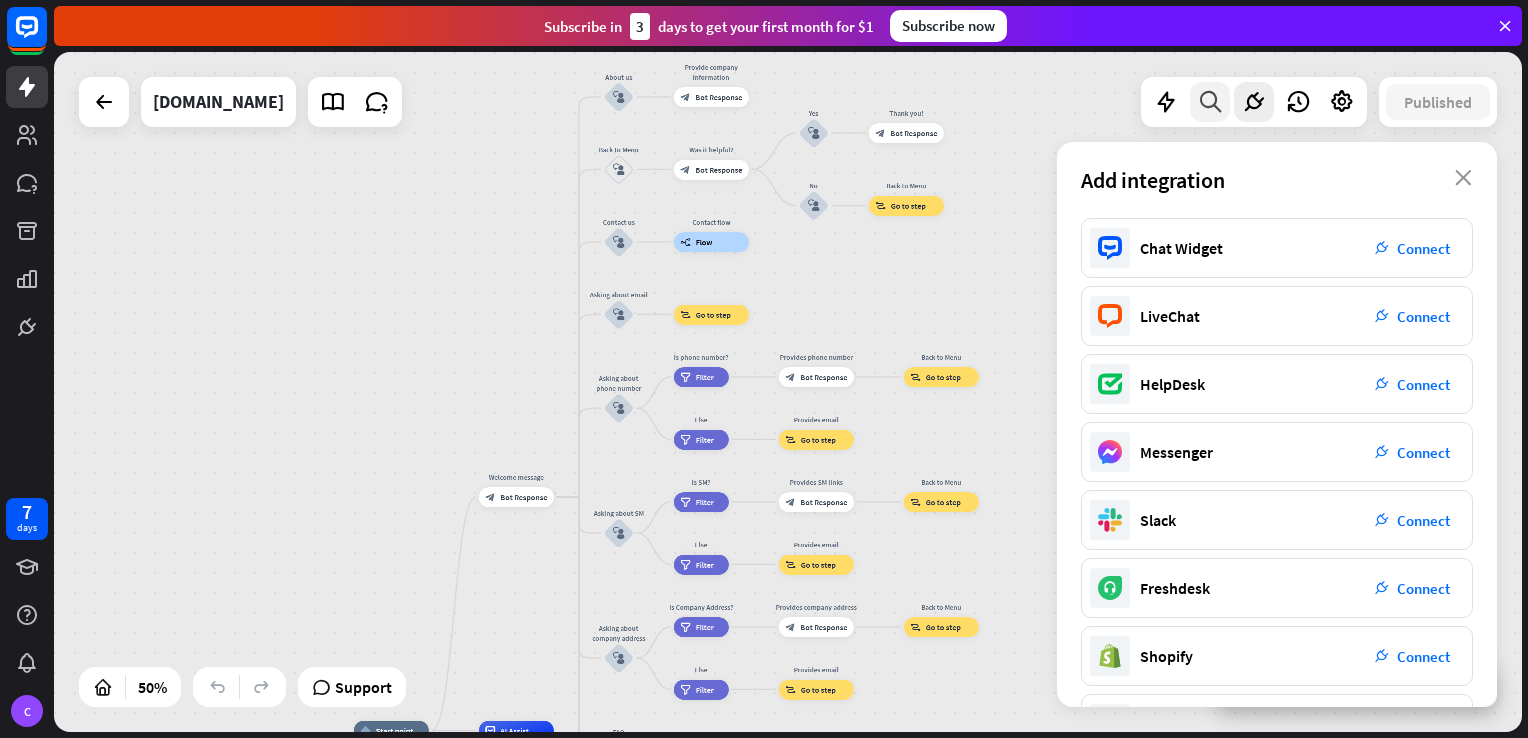 click at bounding box center (1210, 102) 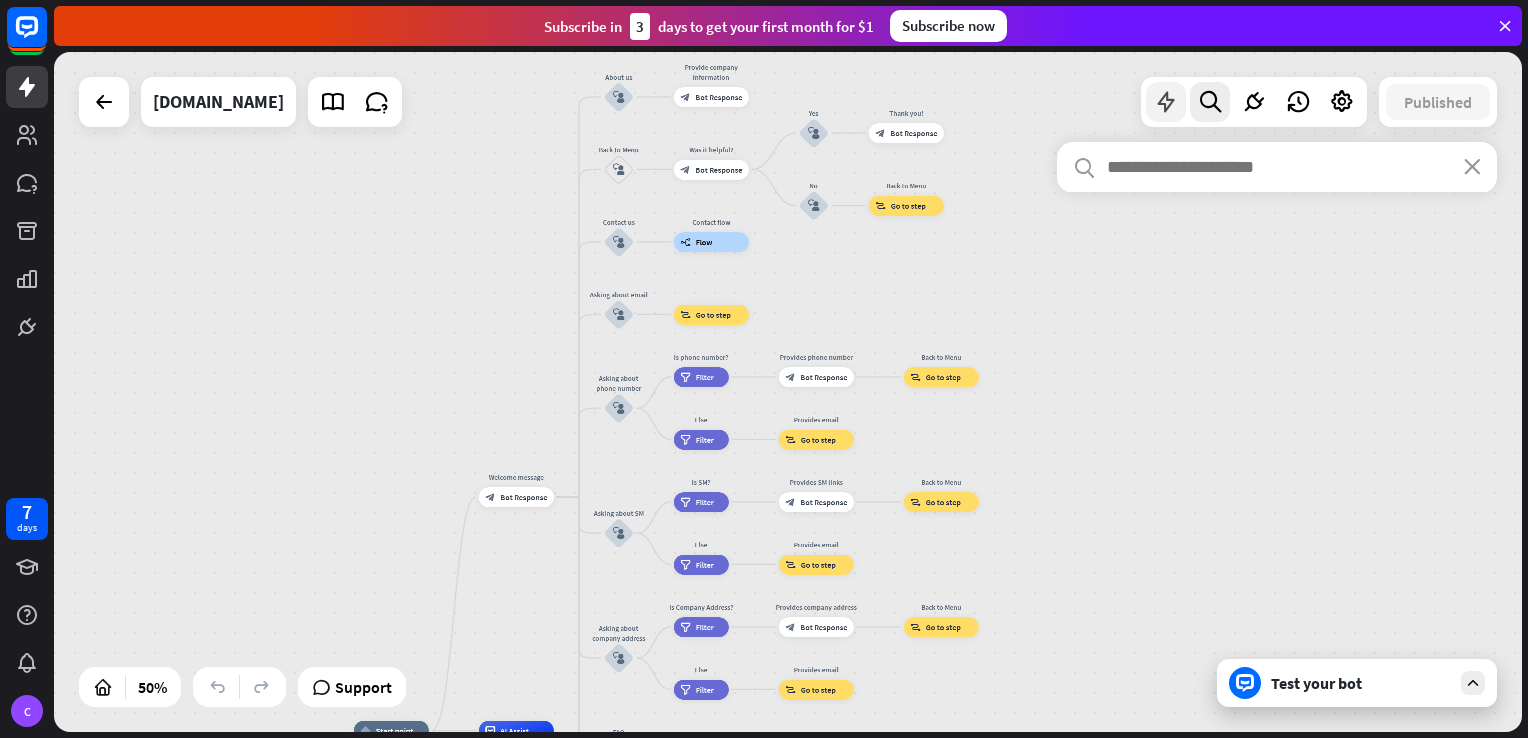 click at bounding box center (1166, 102) 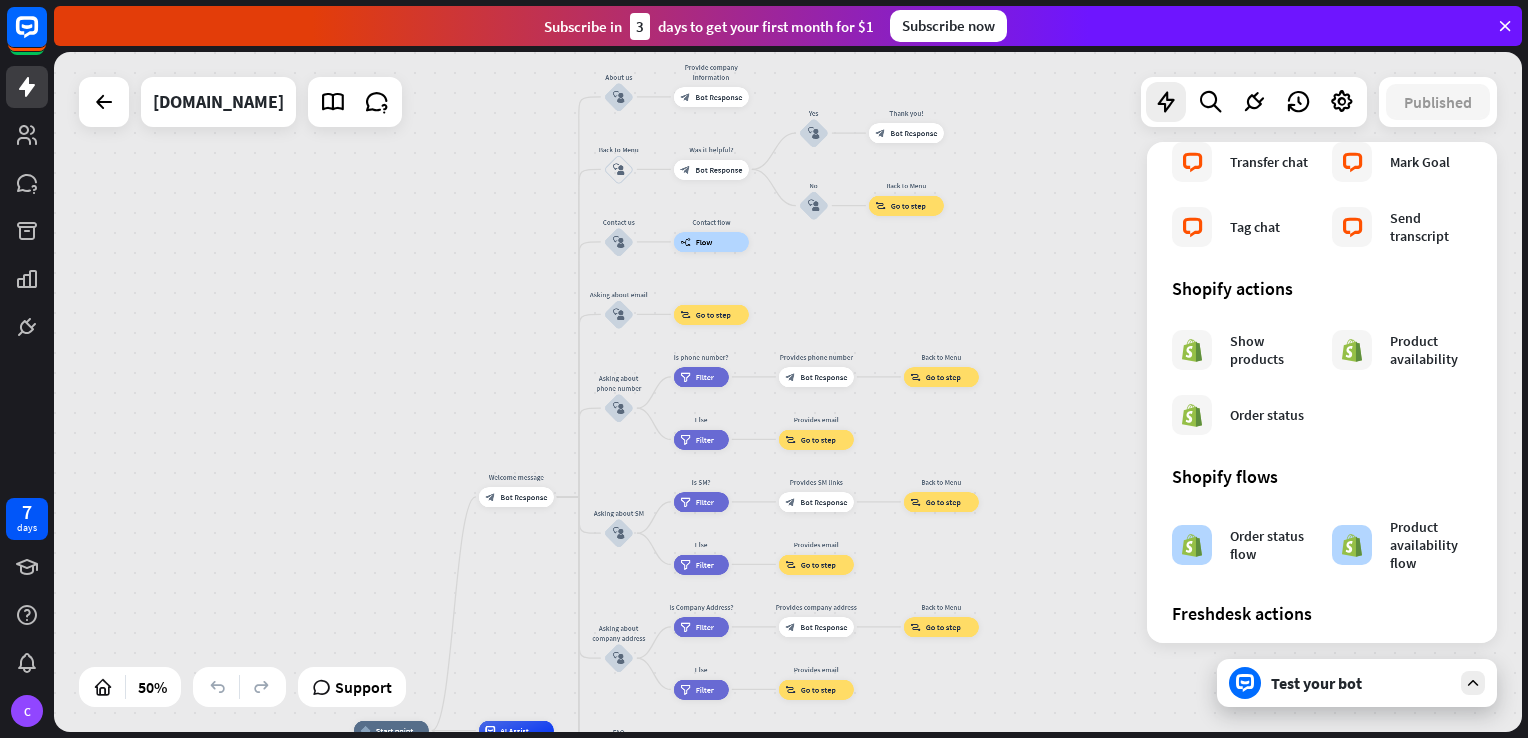 scroll, scrollTop: 1111, scrollLeft: 0, axis: vertical 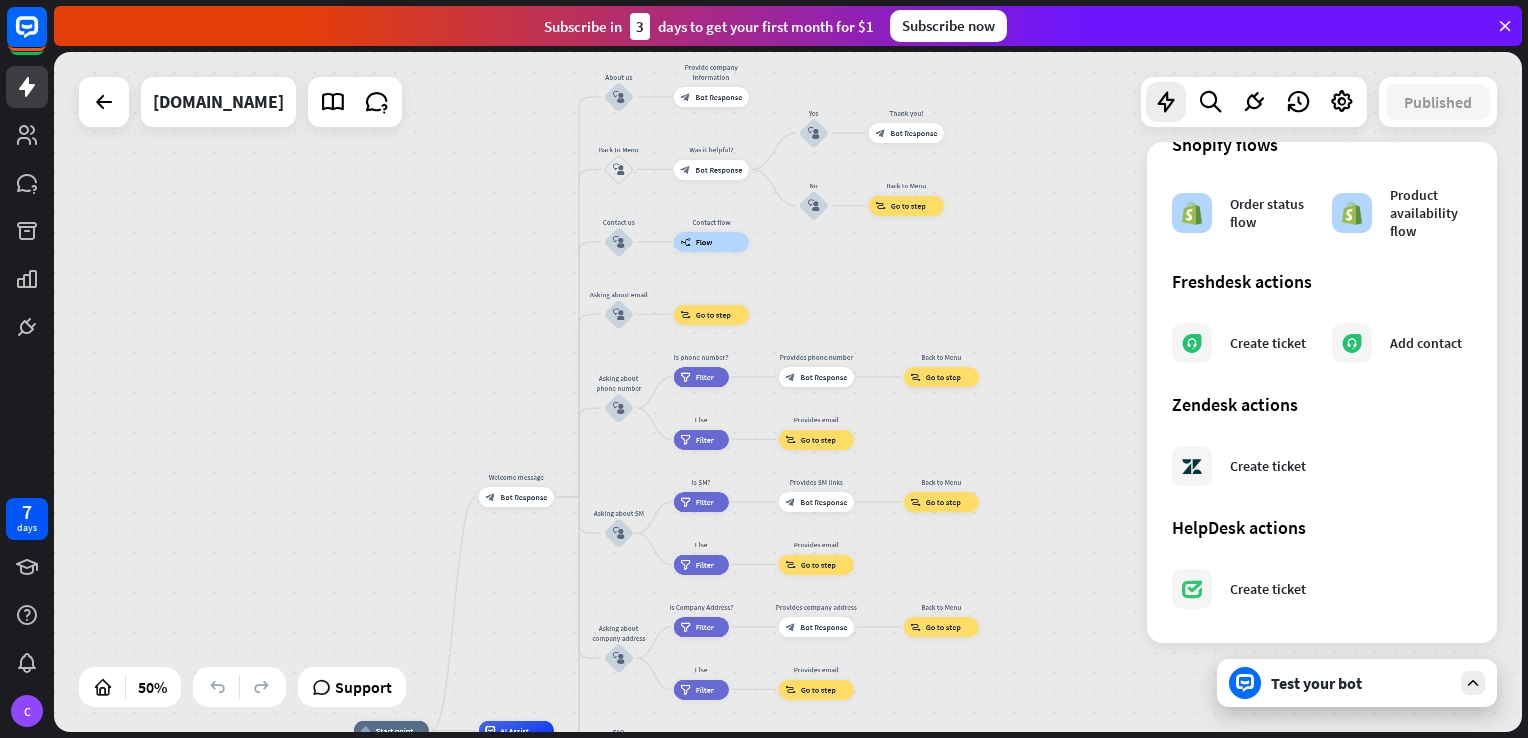 click on "home_2   Start point                 Welcome message   block_bot_response   Bot Response                 About us   block_user_input                 Provide company information   block_bot_response   Bot Response                 Back to Menu   block_user_input                 Was it helpful?   block_bot_response   Bot Response                 Yes   block_user_input                 Thank you!   block_bot_response   Bot Response                 No   block_user_input                 Back to Menu   block_goto   Go to step                 Contact us   block_user_input                 Contact flow   builder_tree   Flow                 Asking about email   block_user_input                   block_goto   Go to step                 Asking about phone number   block_user_input                 Is phone number?   filter   Filter                 Provides phone number   block_bot_response   Bot Response                 Back to Menu   block_goto   Go to step                 Else   filter   Filter" at bounding box center [788, 392] 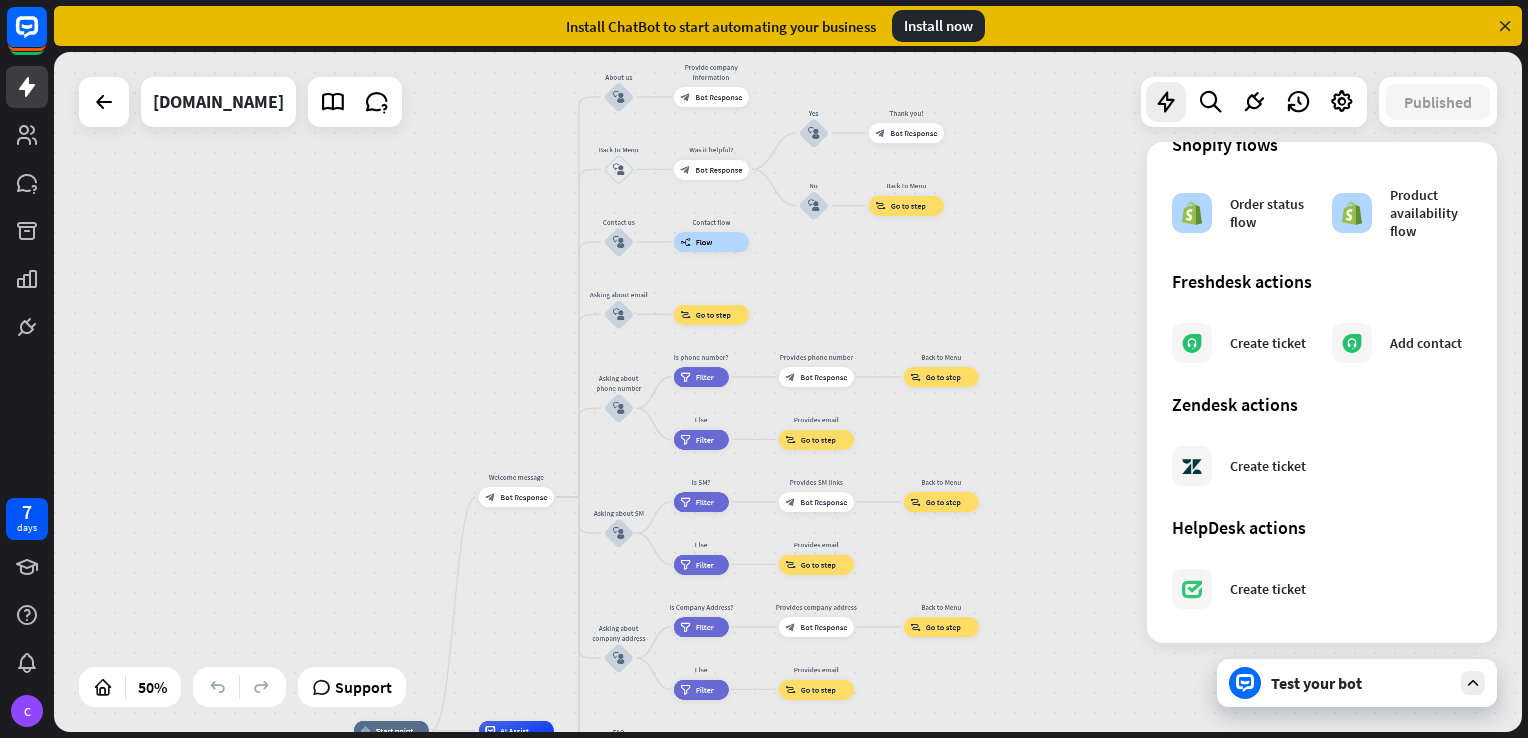 click on "Install ChatBot to start automating your business
Install now" at bounding box center (788, 26) 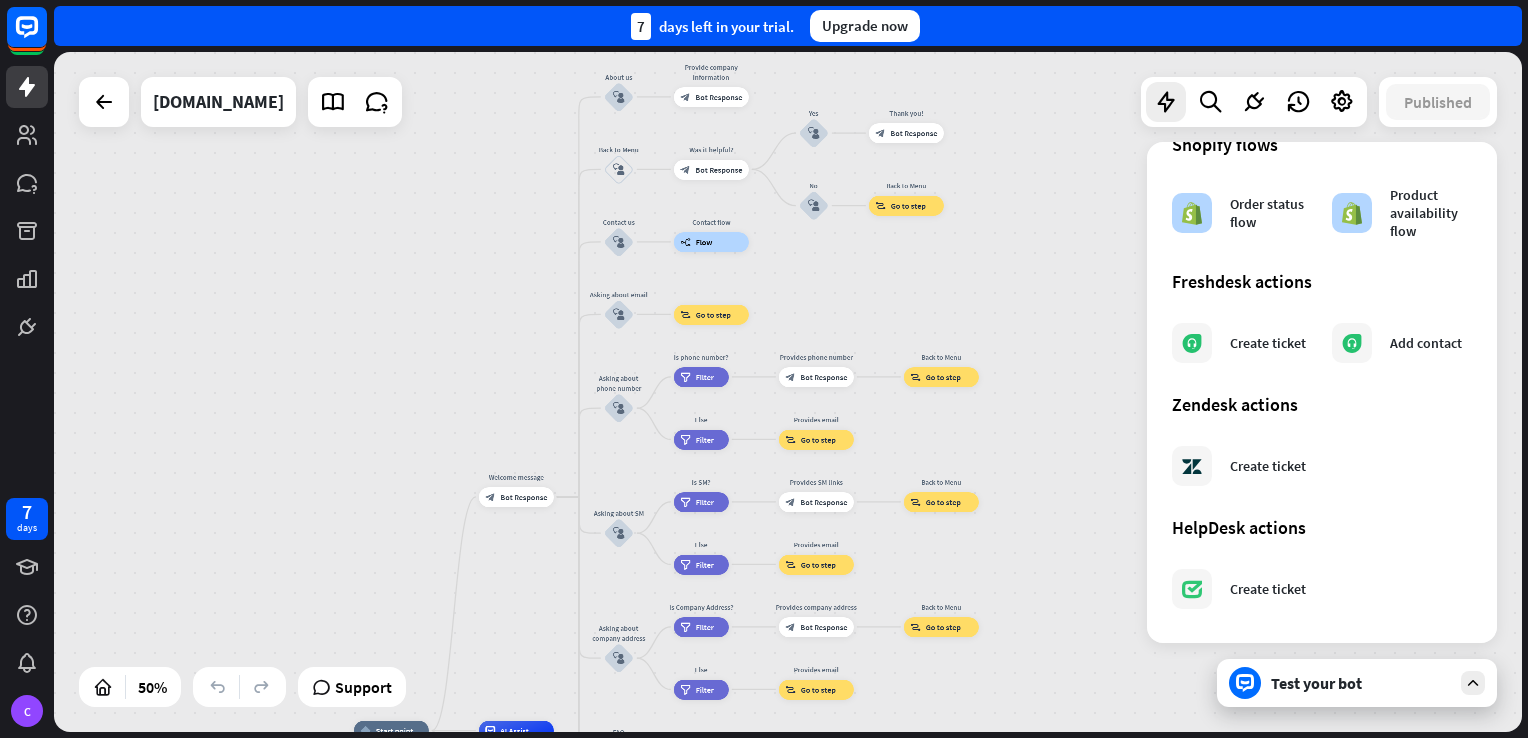 click at bounding box center [104, 102] 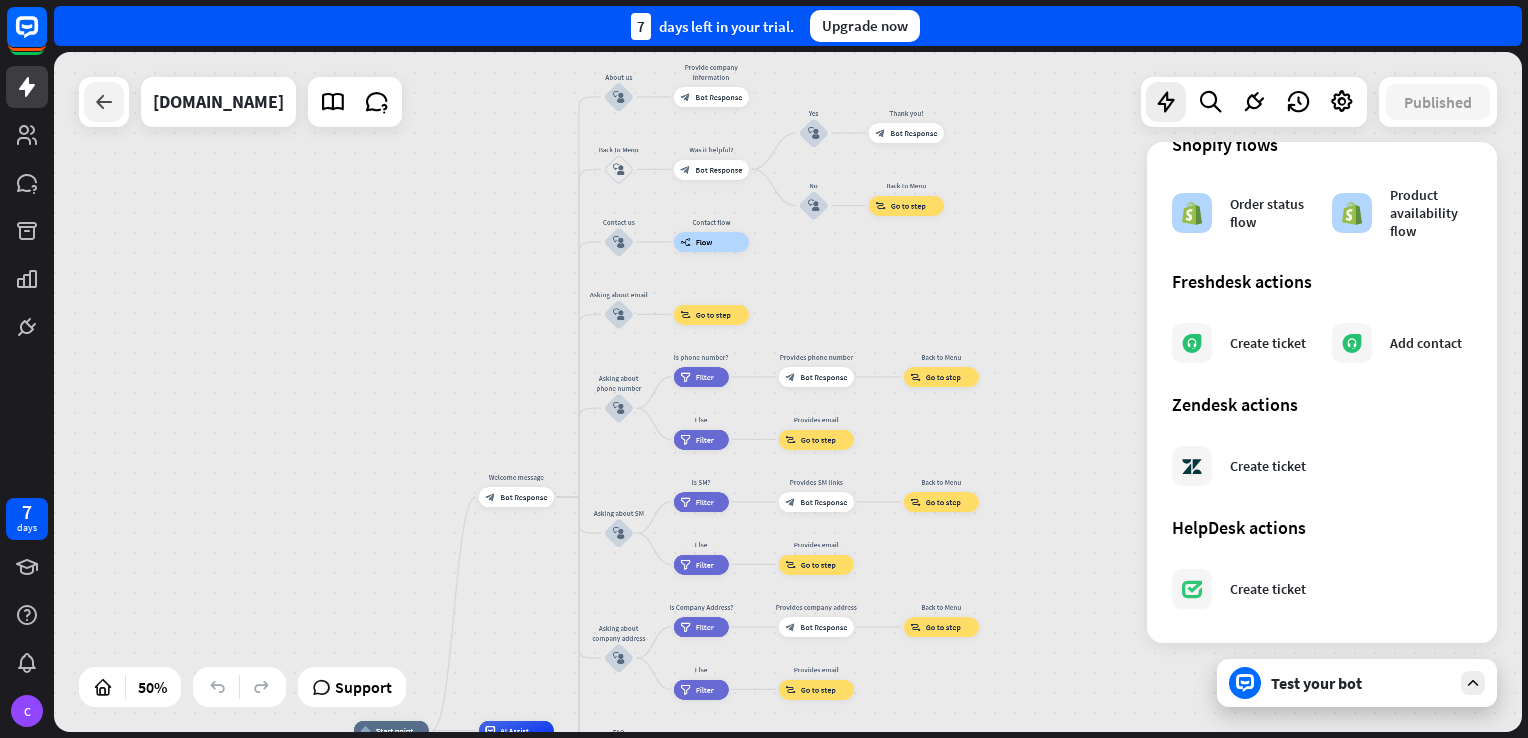 click at bounding box center [104, 102] 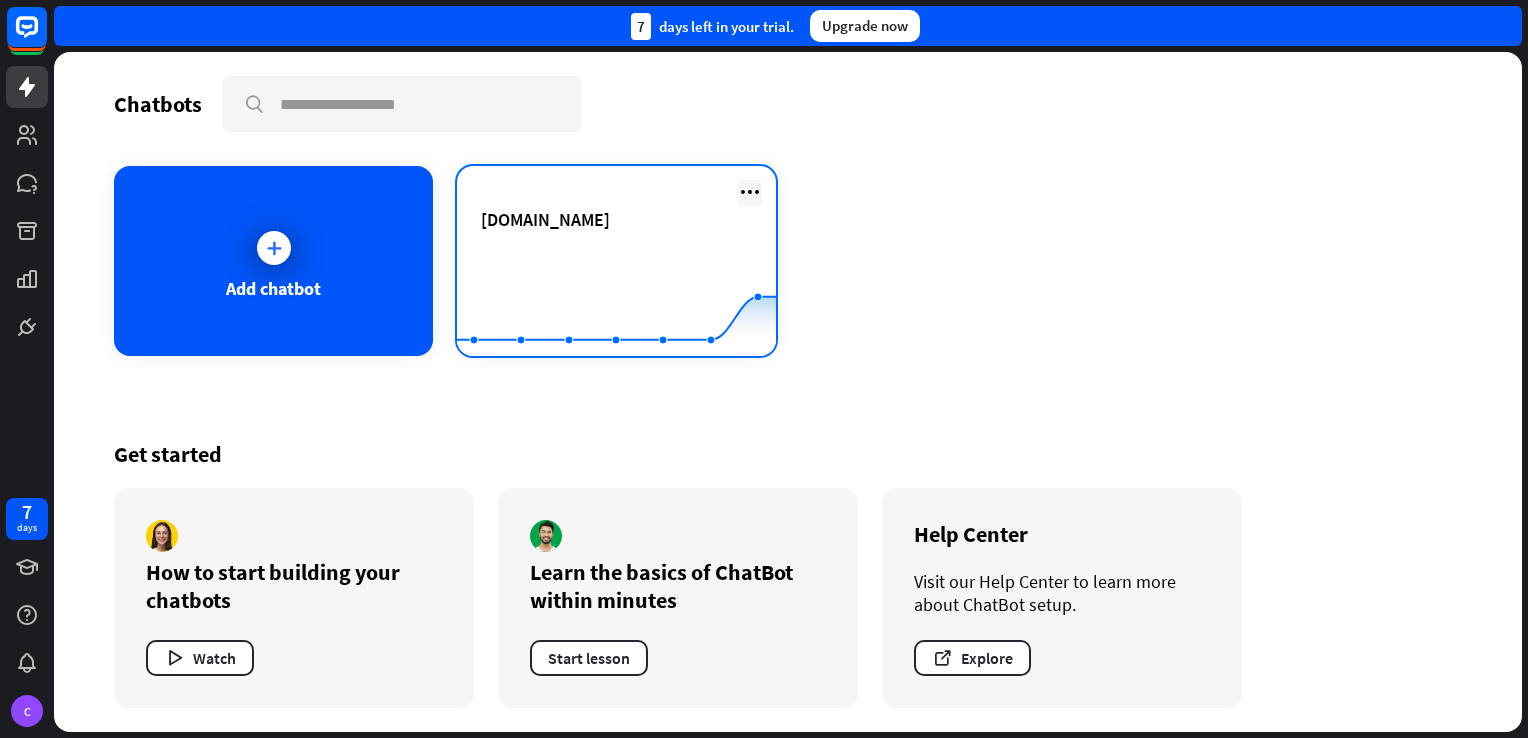click at bounding box center [750, 192] 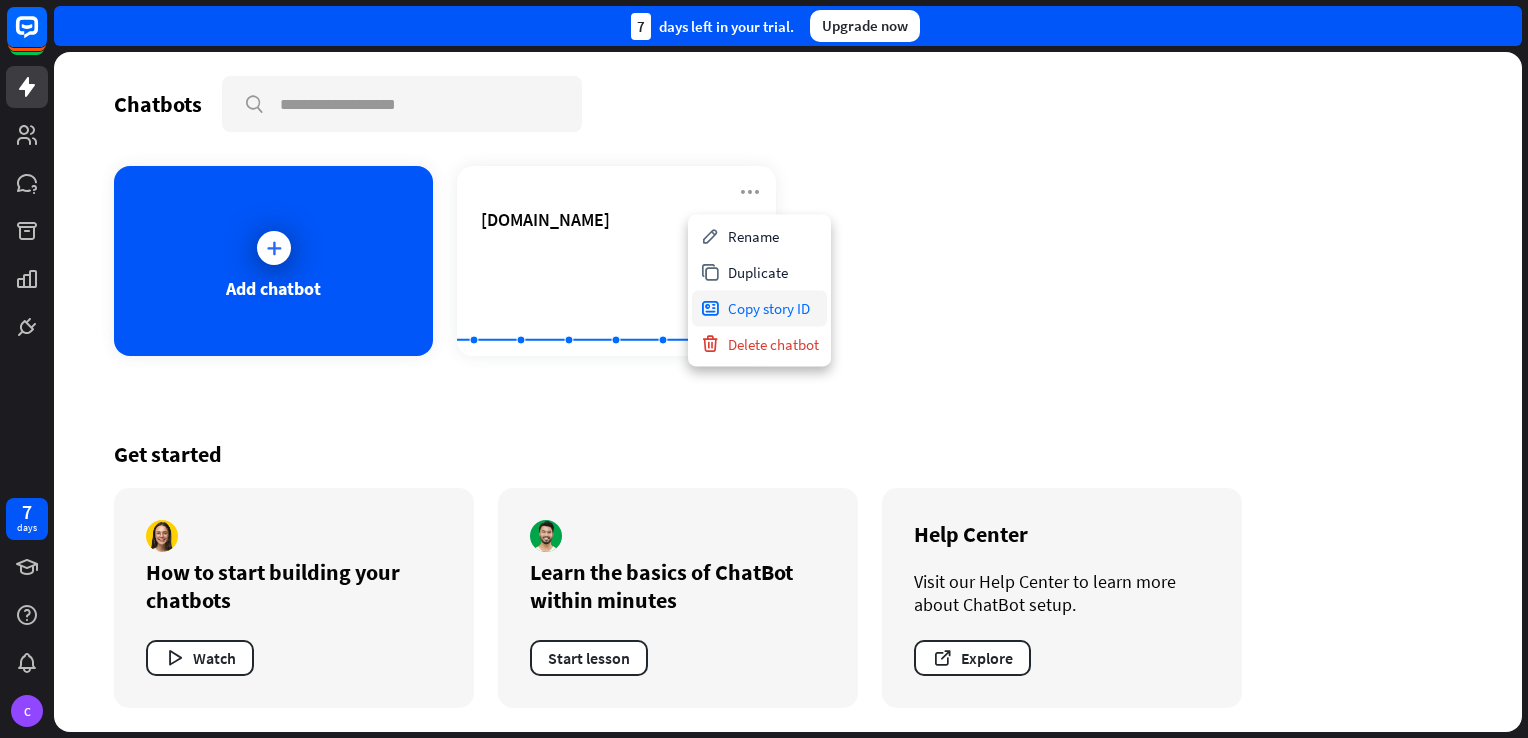 click on "Copy story ID" at bounding box center (759, 308) 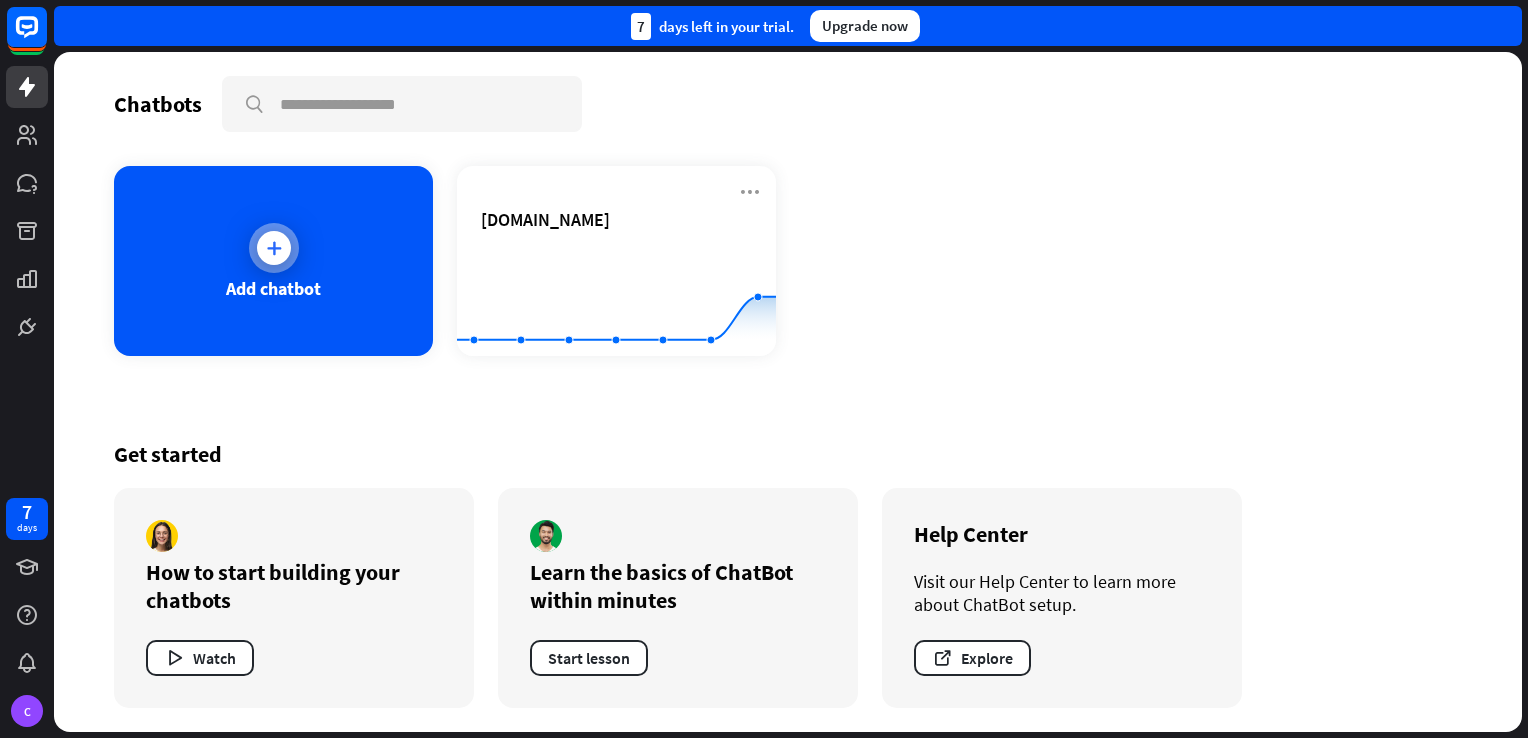 click on "Add chatbot" at bounding box center (273, 261) 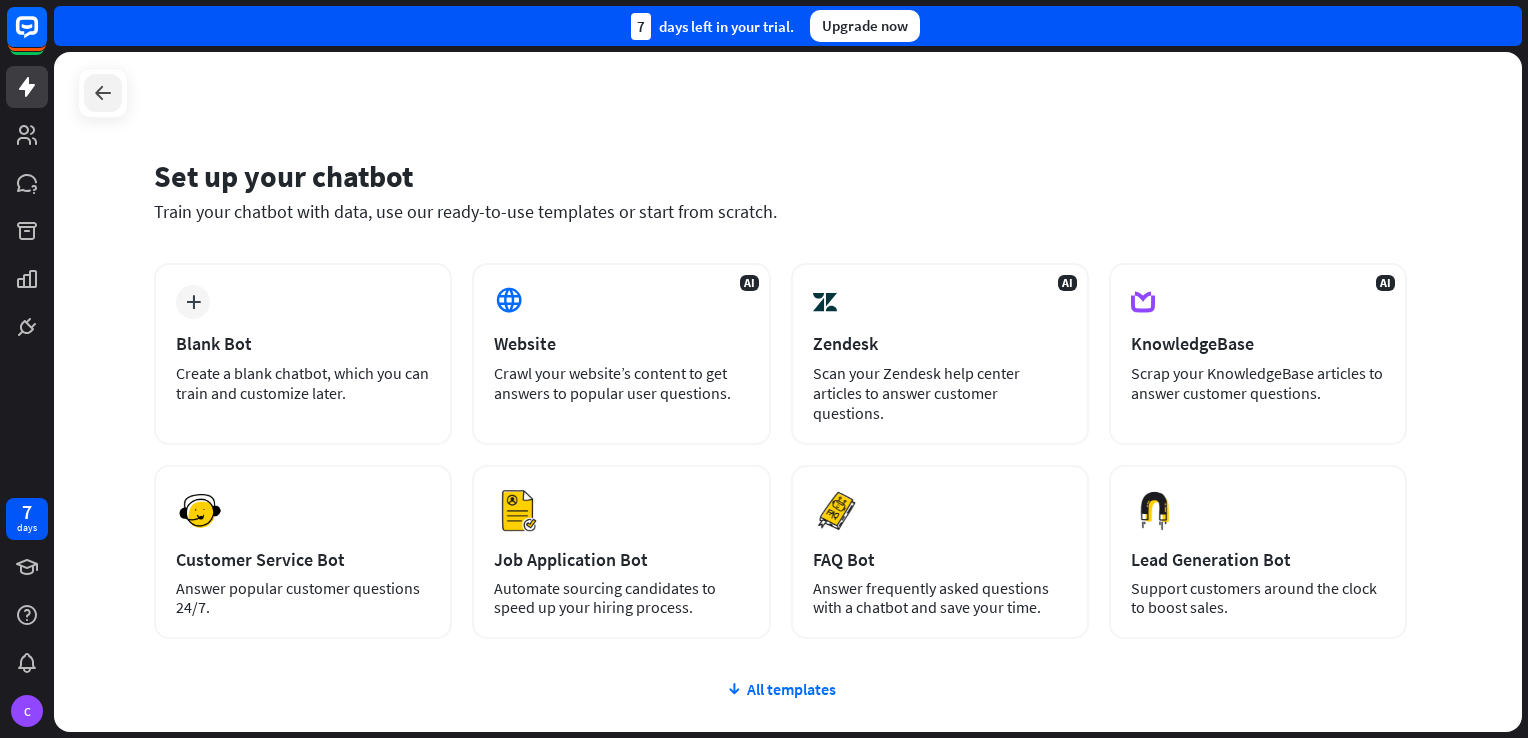 click at bounding box center [103, 93] 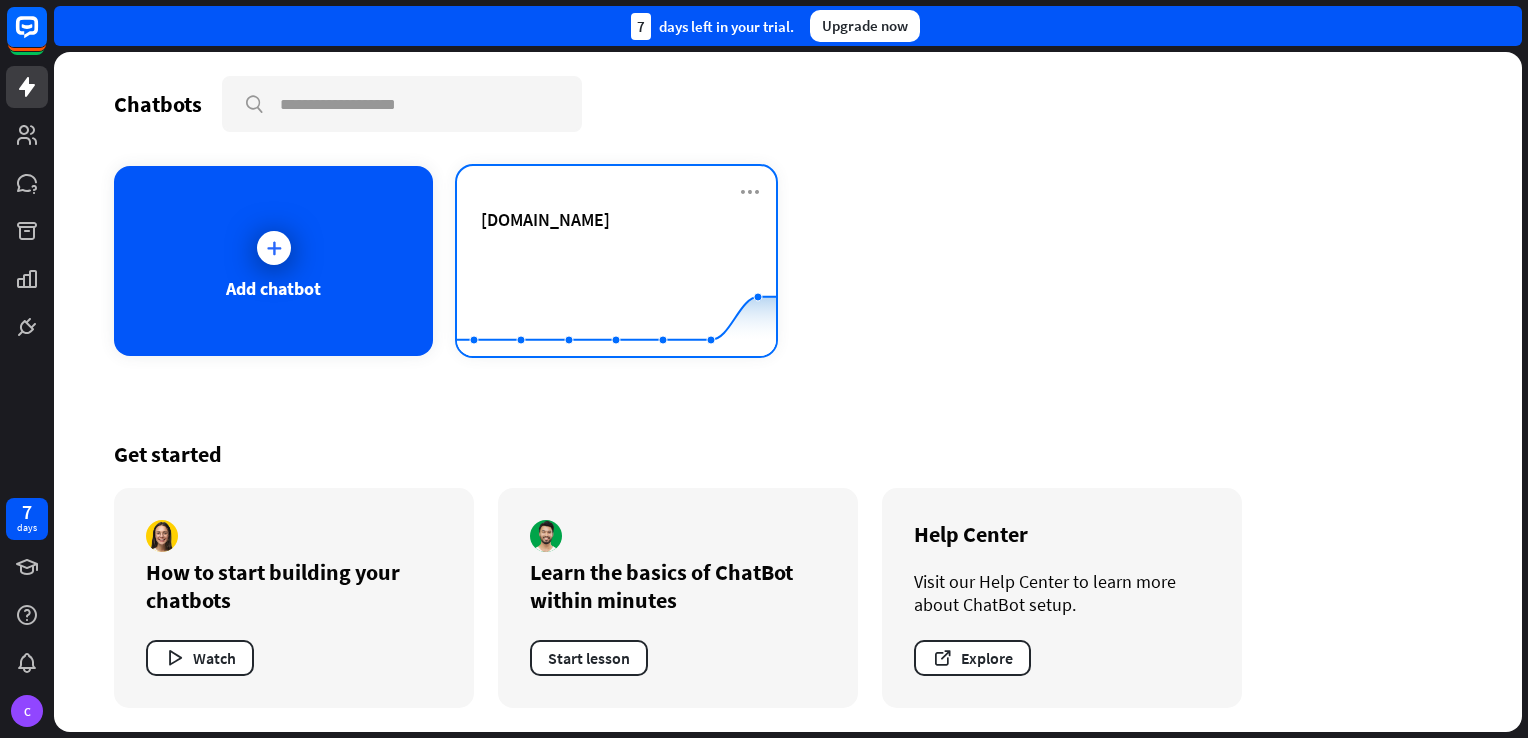 click on "[DOMAIN_NAME]
Created with Highcharts 10.1.0 0 1 2" at bounding box center [616, 261] 